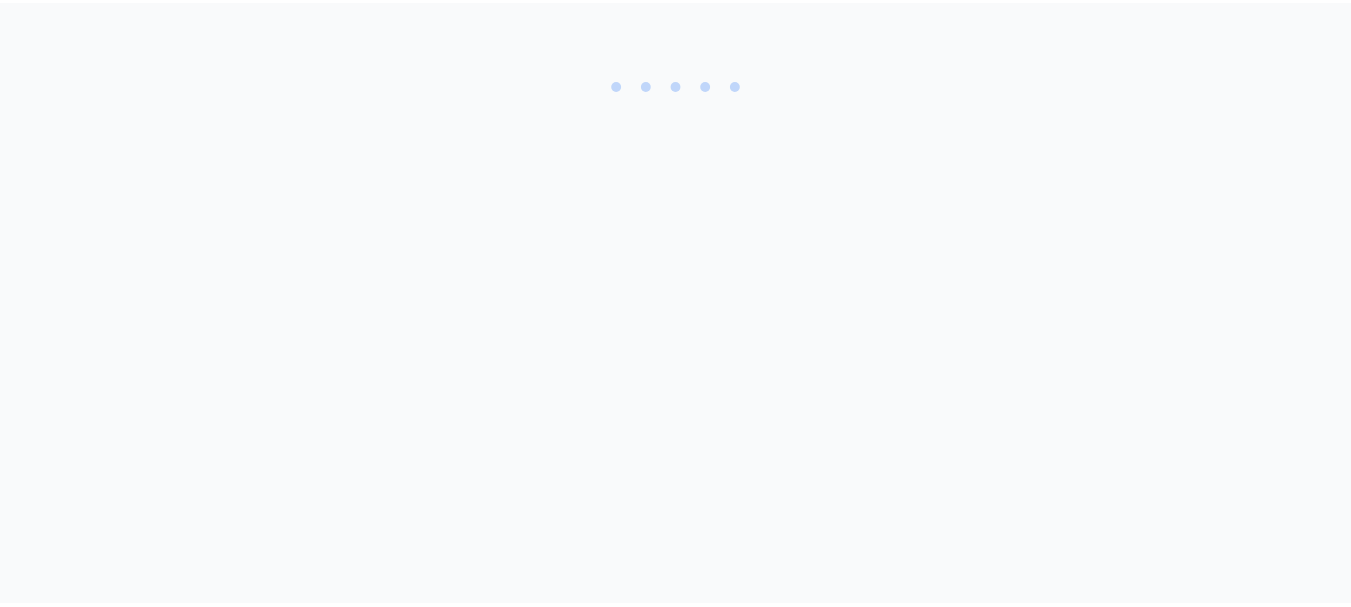scroll, scrollTop: 0, scrollLeft: 0, axis: both 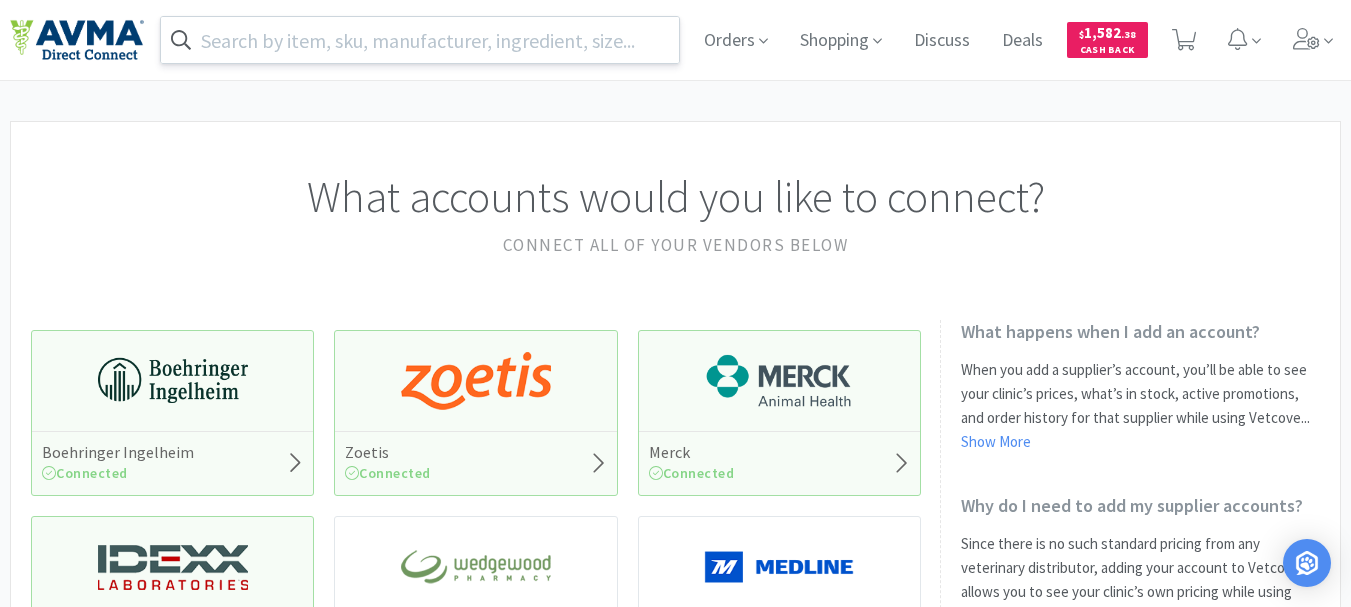 click at bounding box center (420, 40) 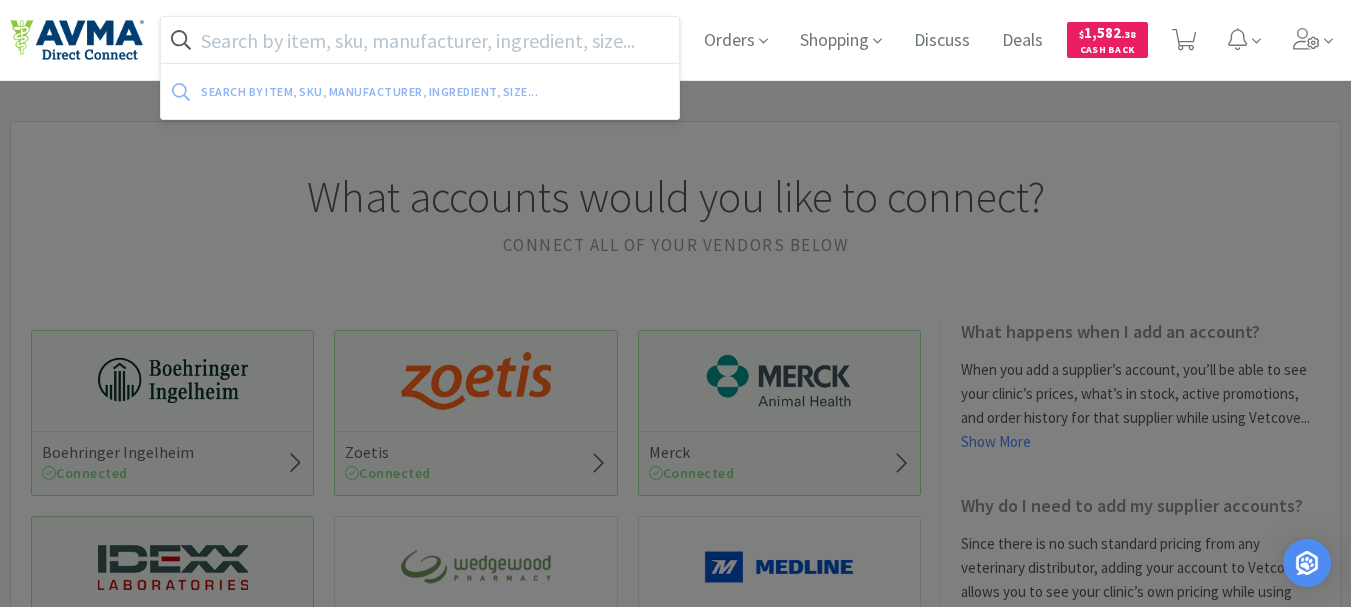paste on "061031" 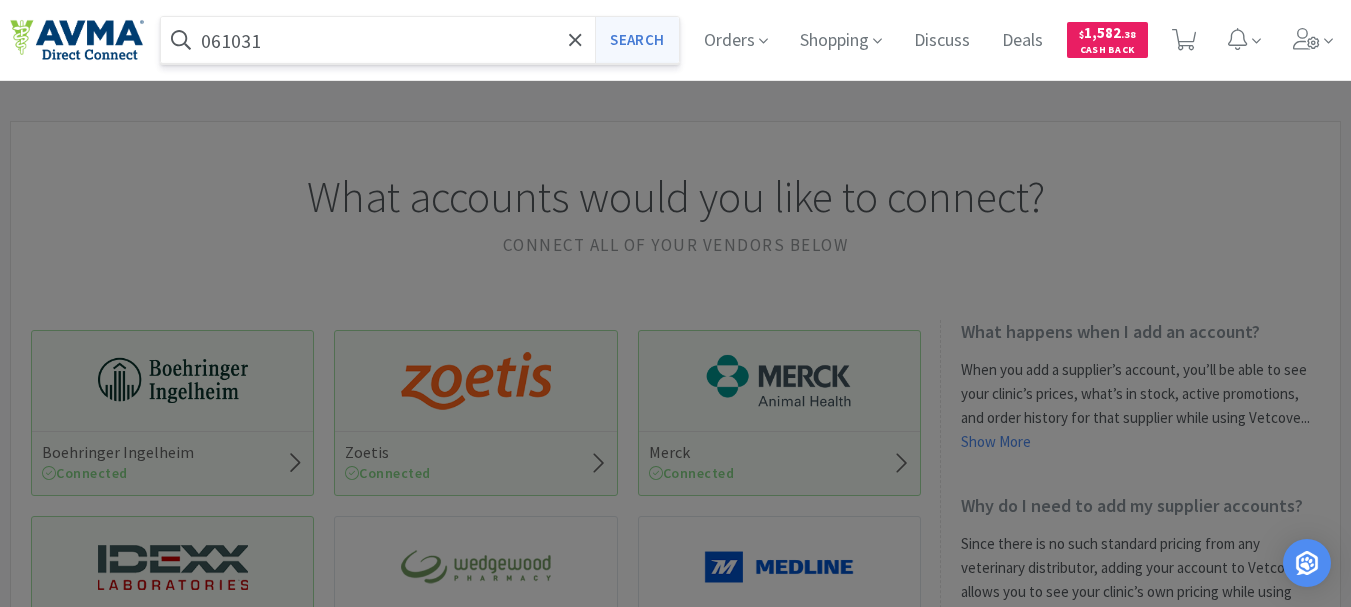 type on "061031" 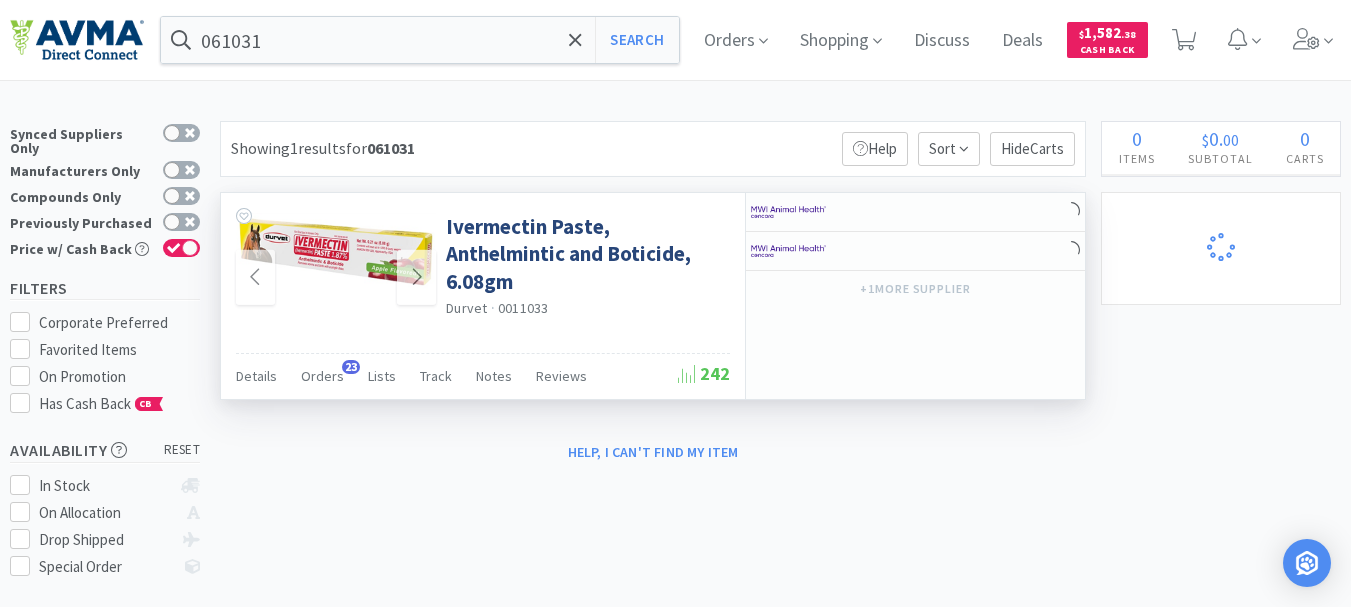 select on "1" 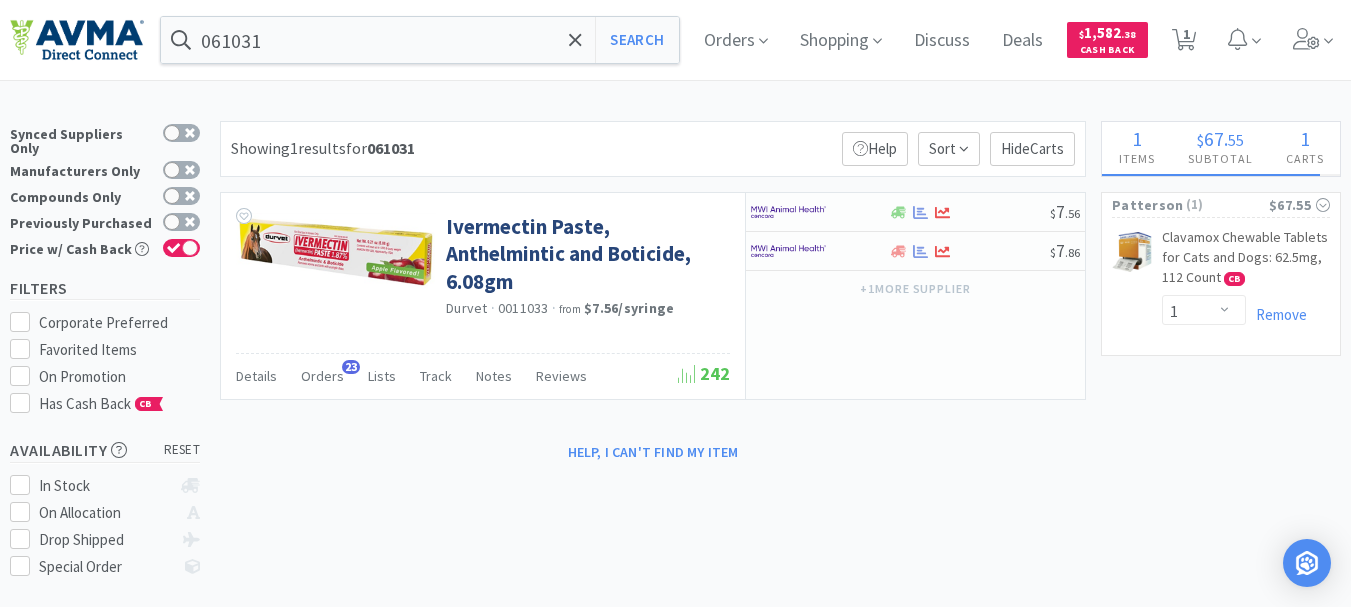 select on "5" 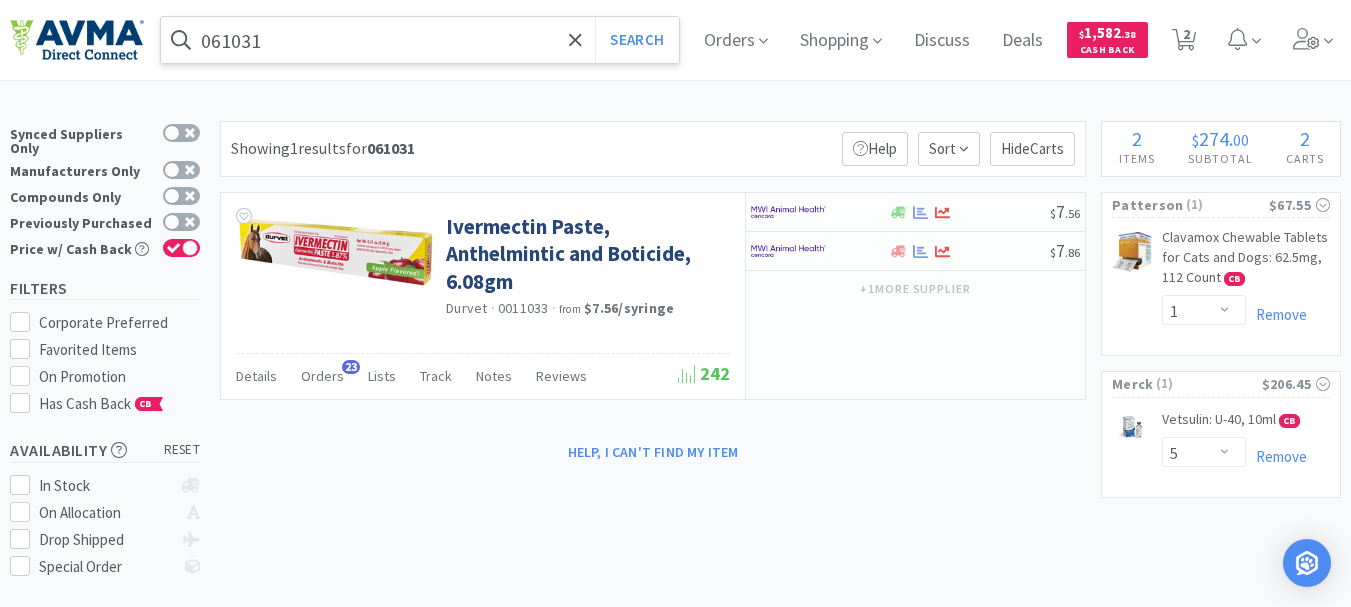 click on "061031" at bounding box center [420, 40] 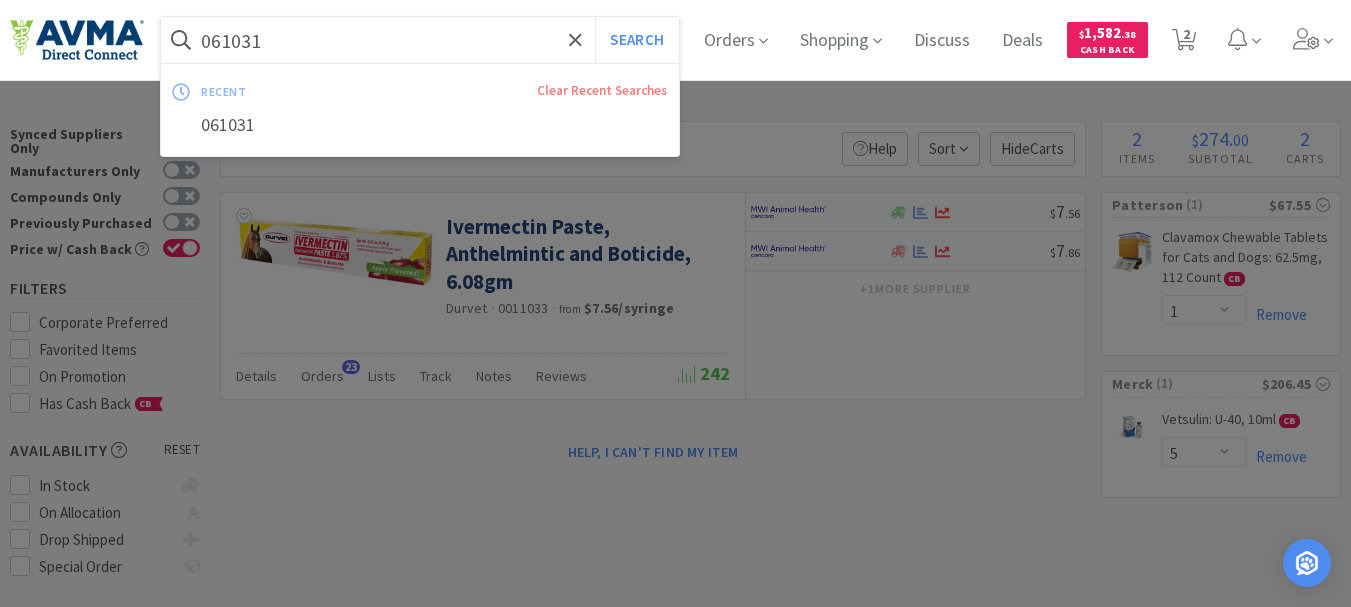 paste on "[NUMBER]" 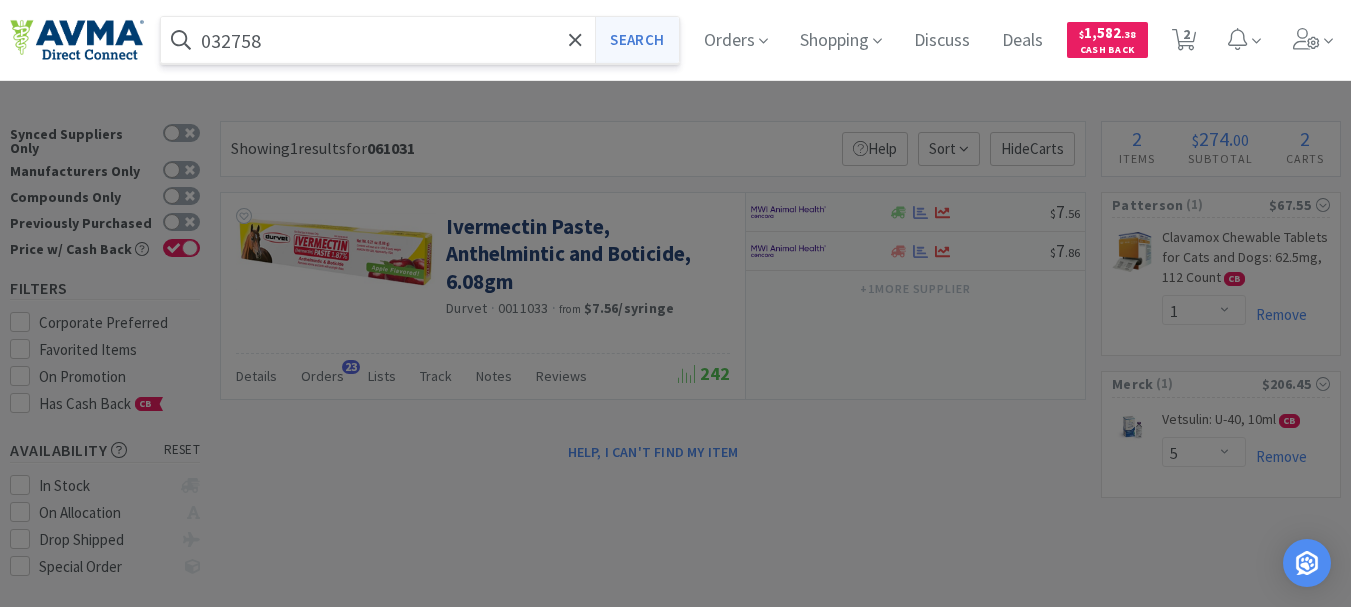 click on "Search" at bounding box center [636, 40] 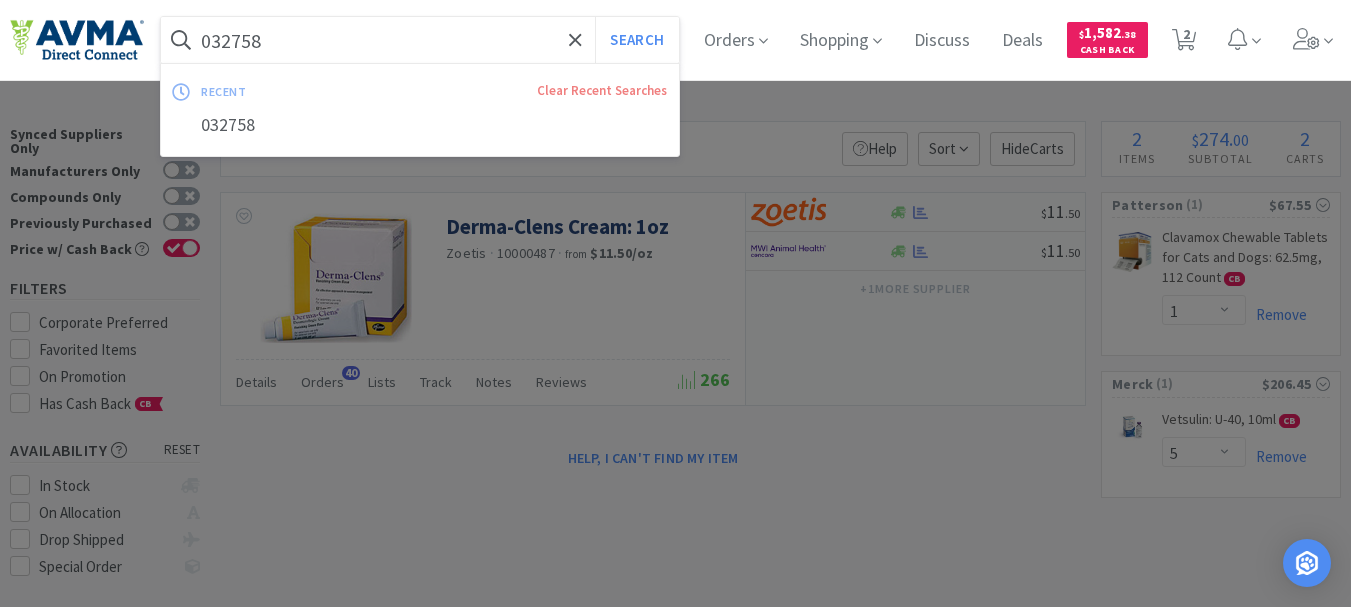 click on "032758" at bounding box center [420, 40] 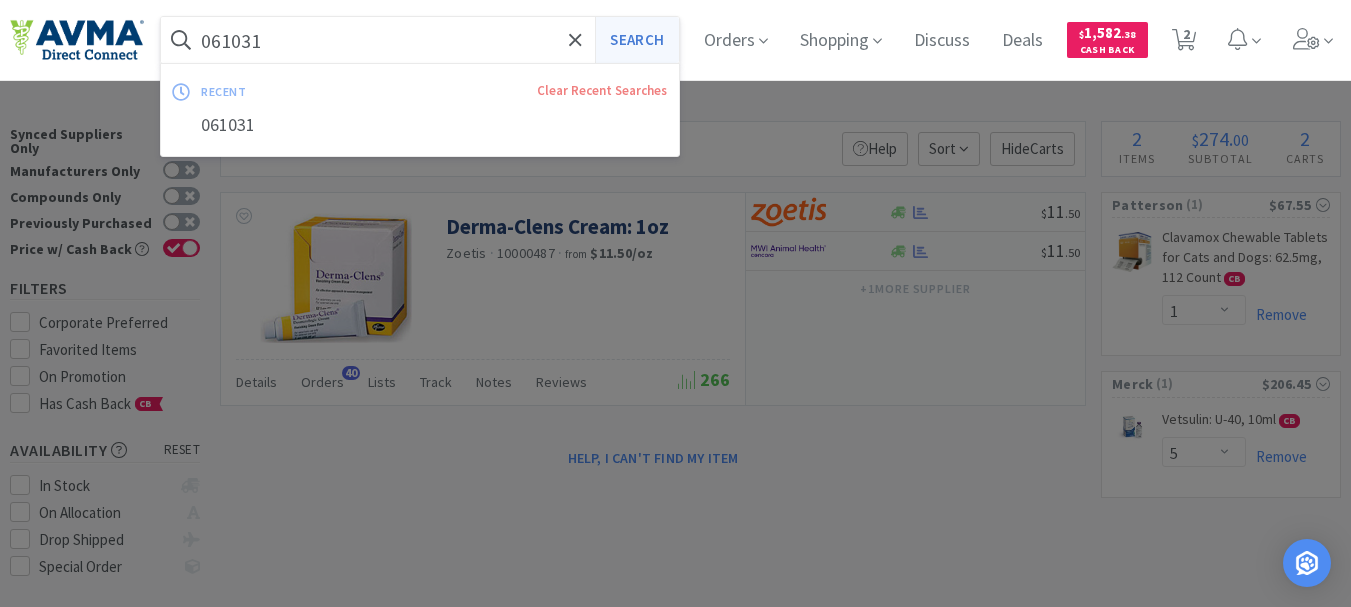 type on "061031" 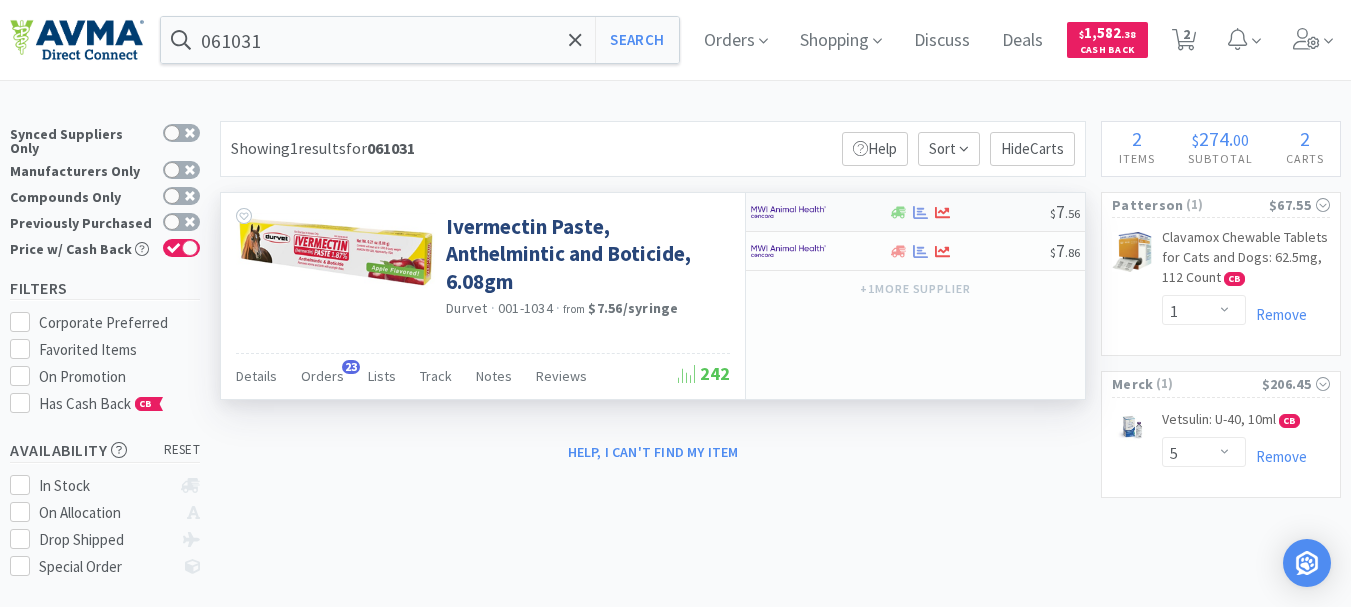 click at bounding box center [788, 212] 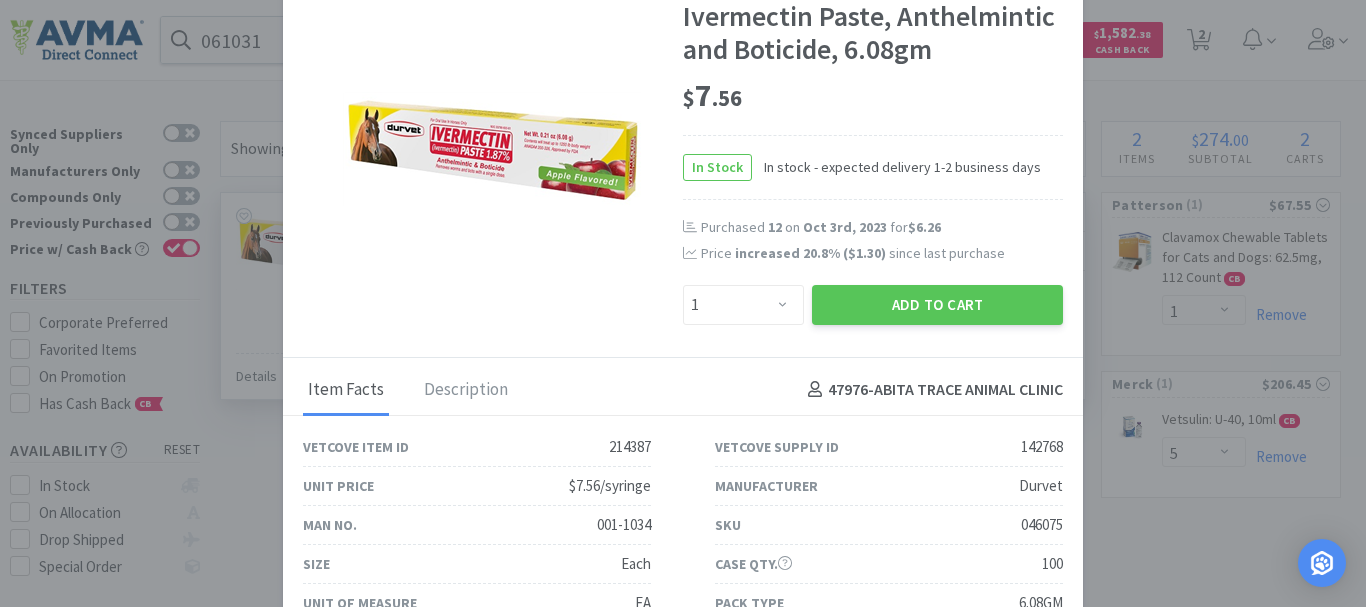 click on "$ 7 . 56" at bounding box center (873, 96) 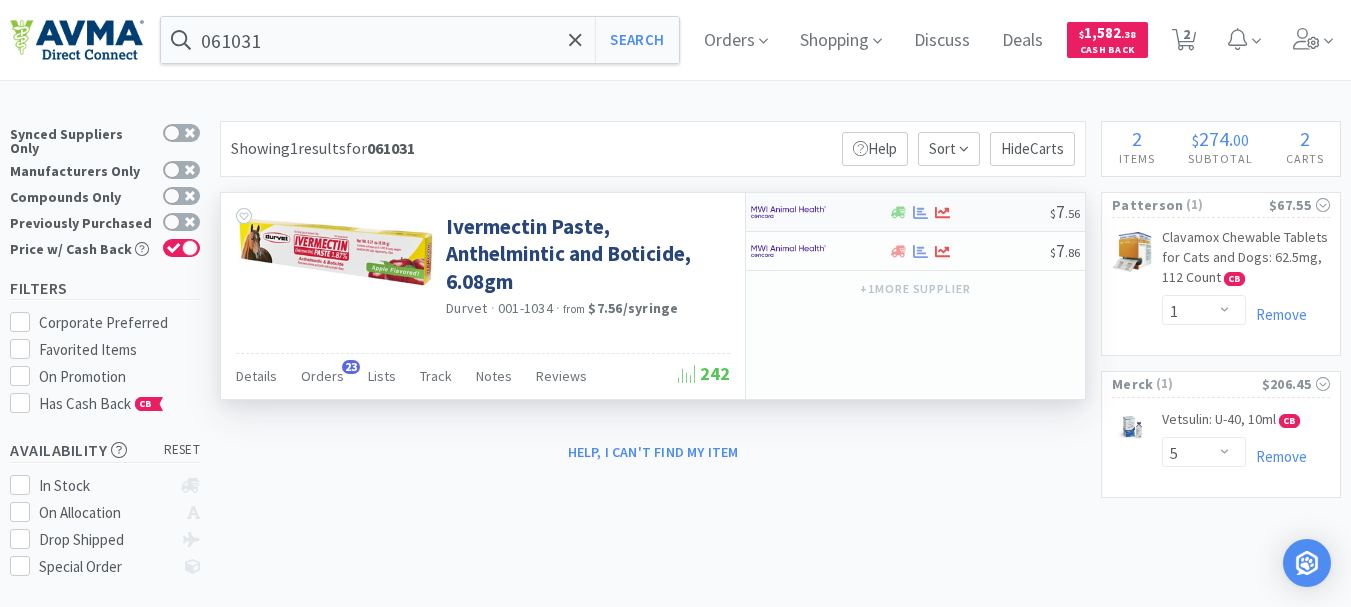 click at bounding box center [788, 212] 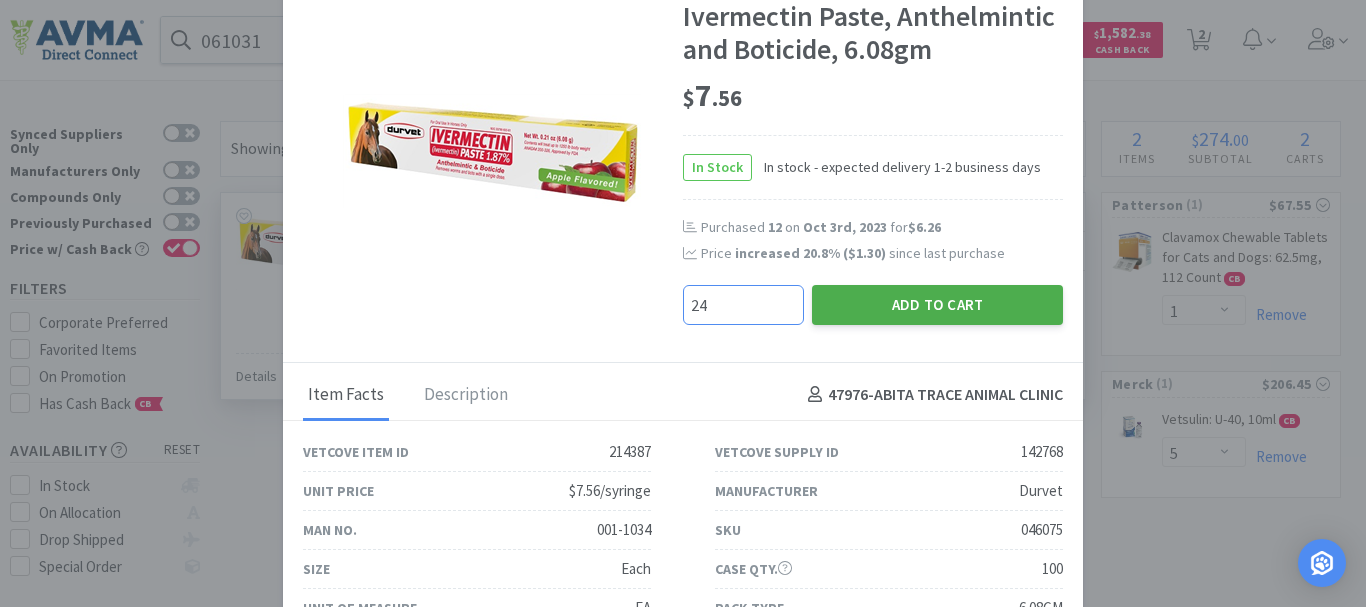 type on "24" 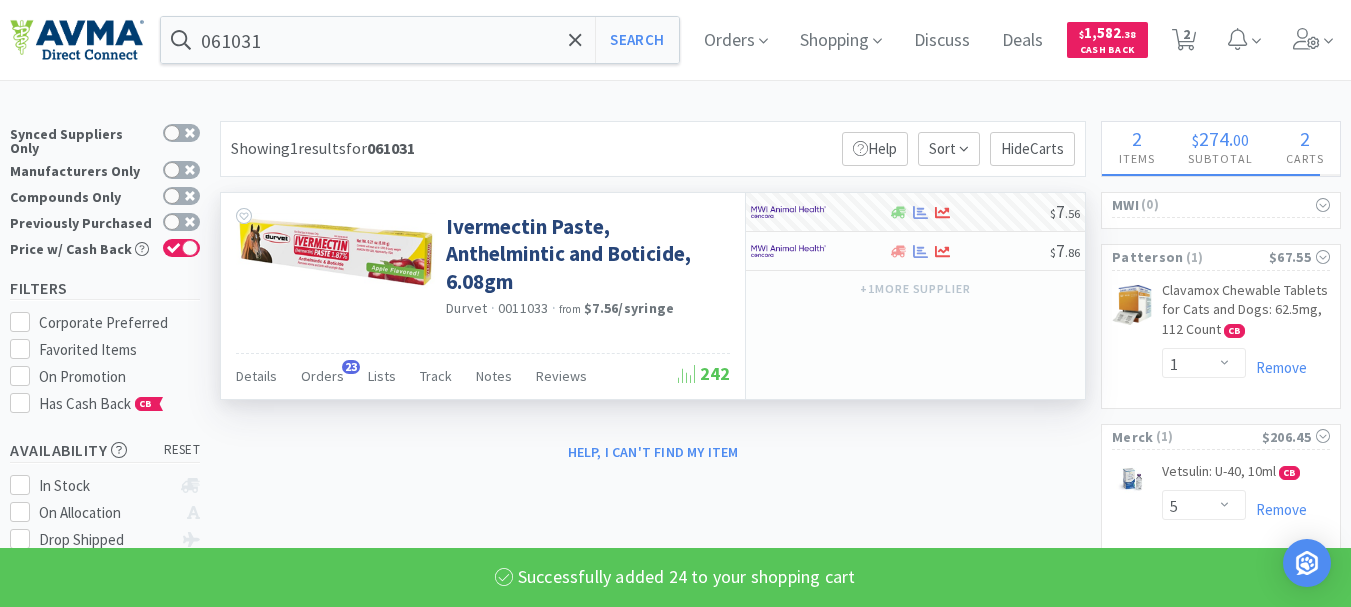 select on "24" 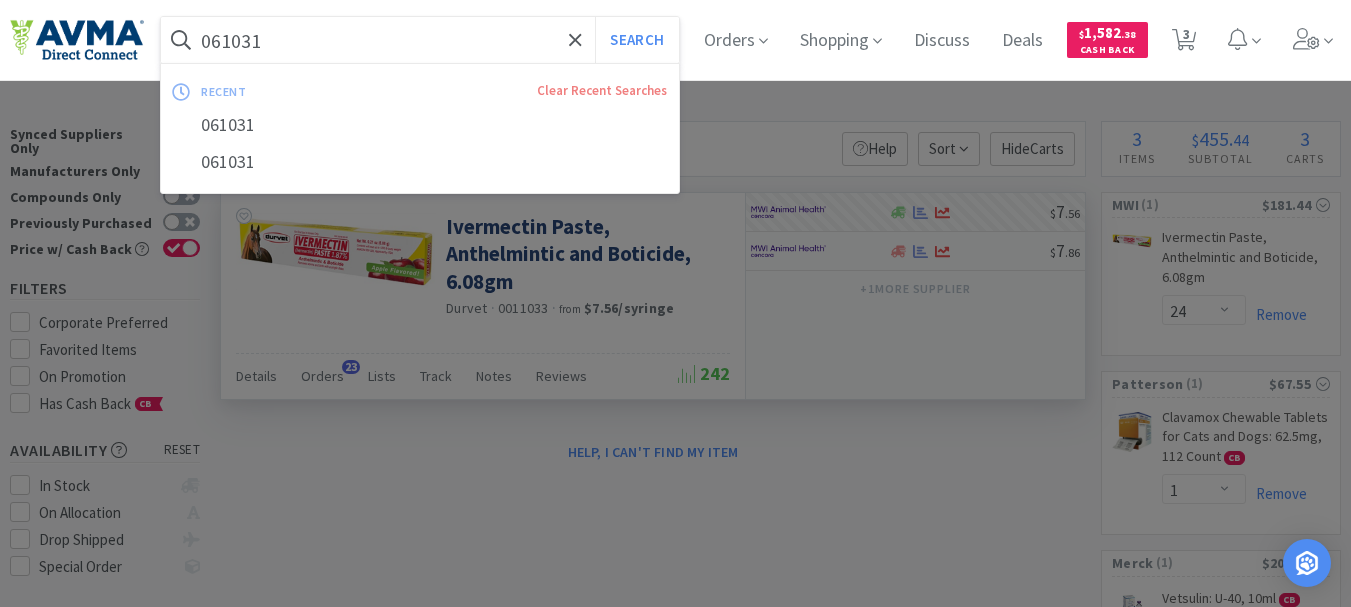 click on "061031" at bounding box center (420, 40) 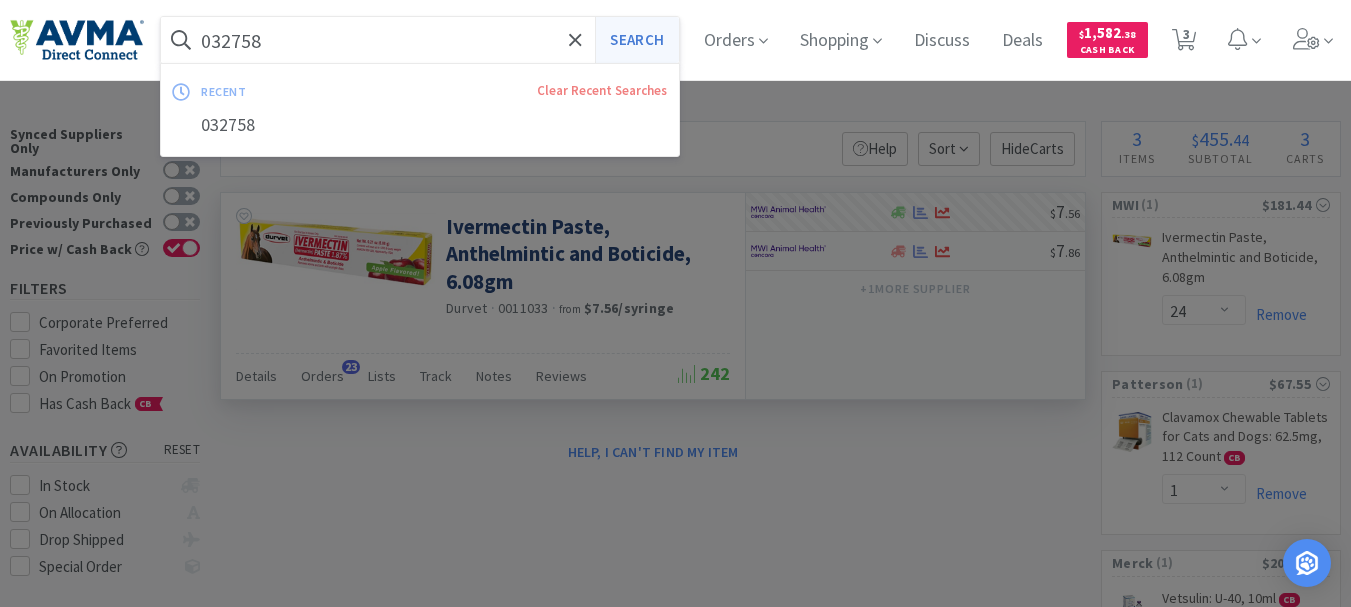type on "032758" 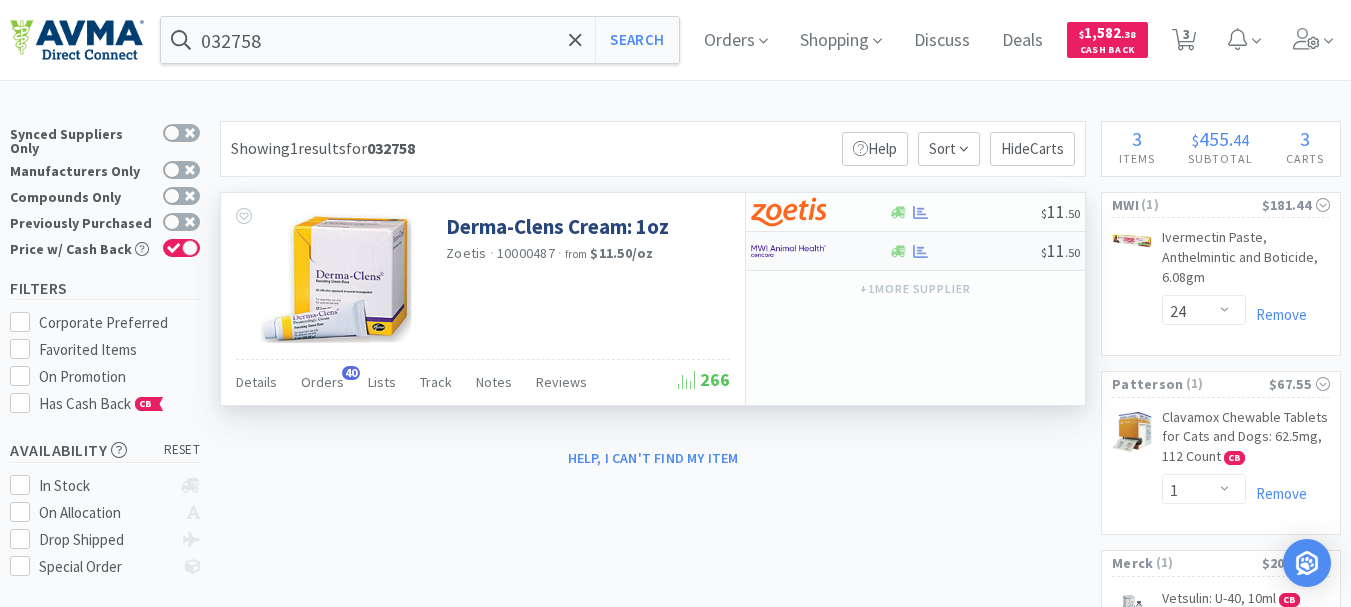 click at bounding box center (788, 251) 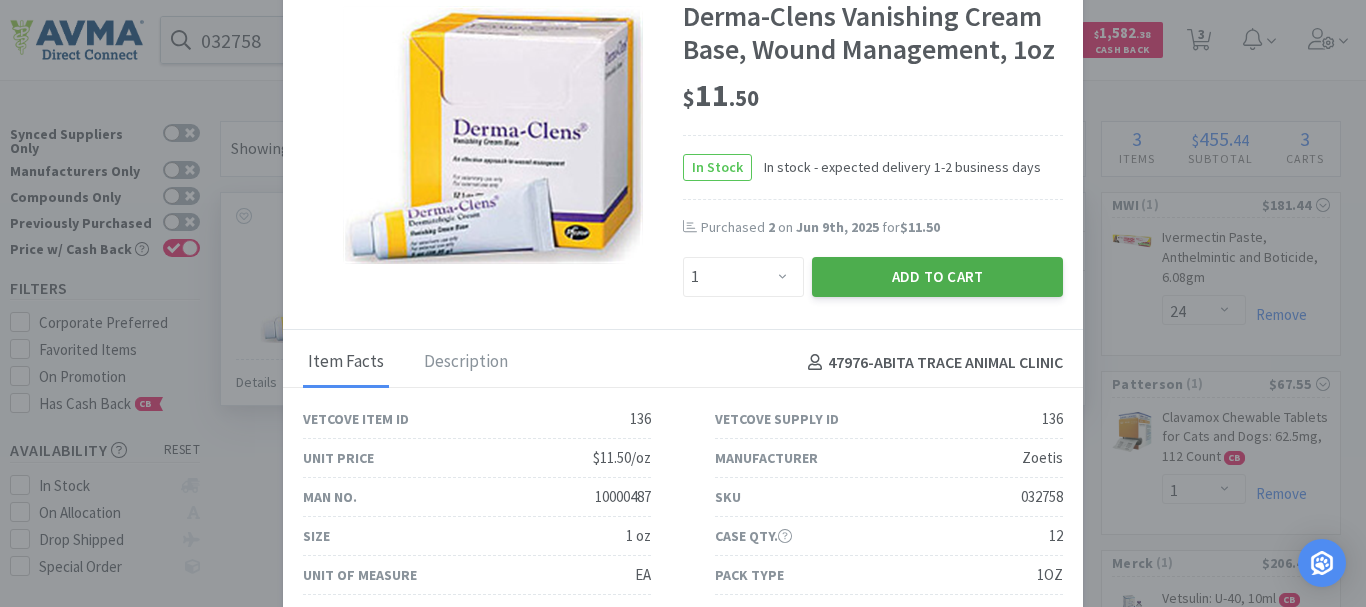 click on "Add to Cart" at bounding box center (937, 277) 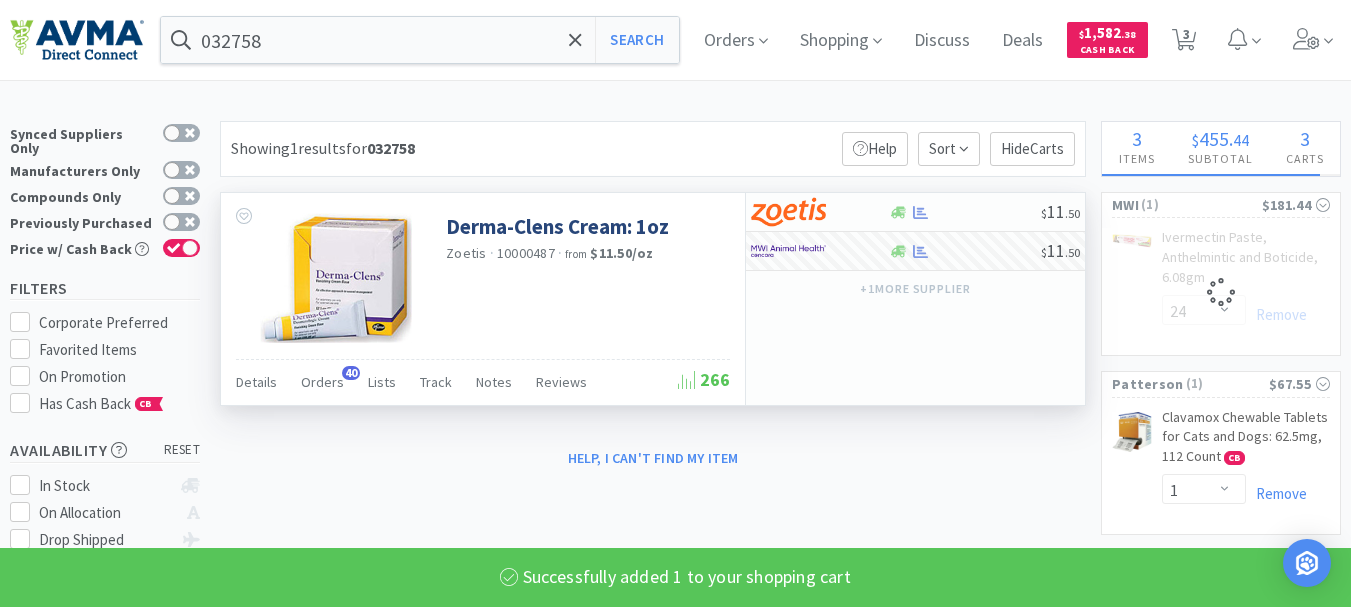 select on "1" 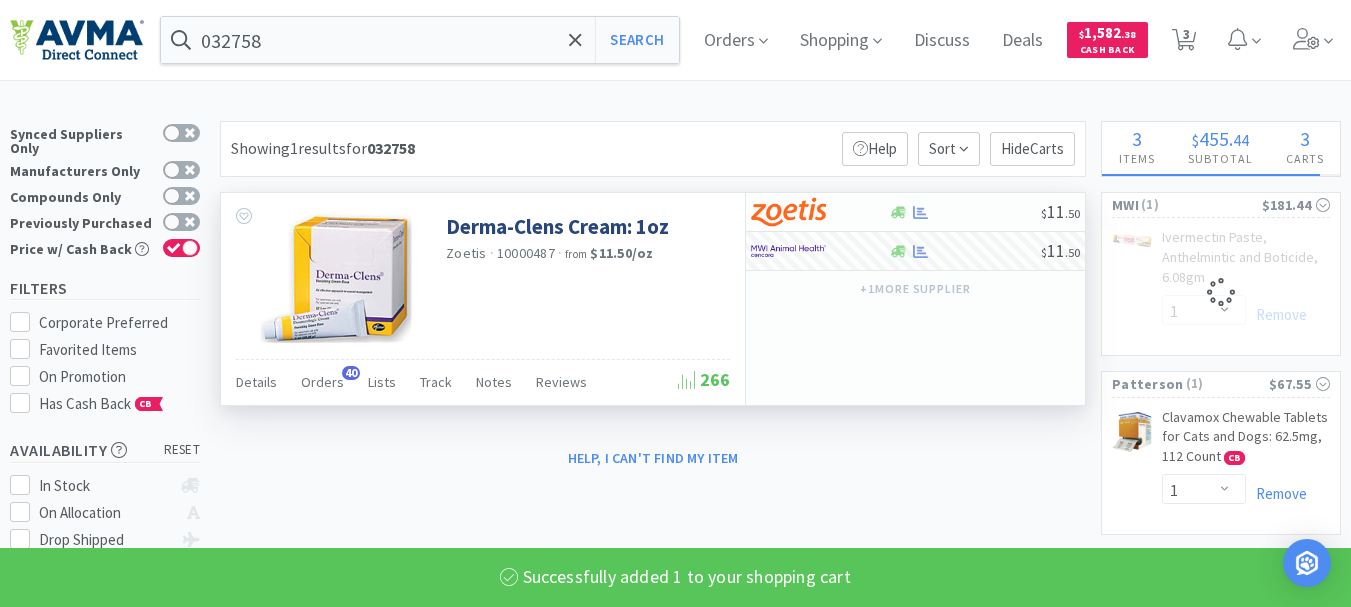 select on "24" 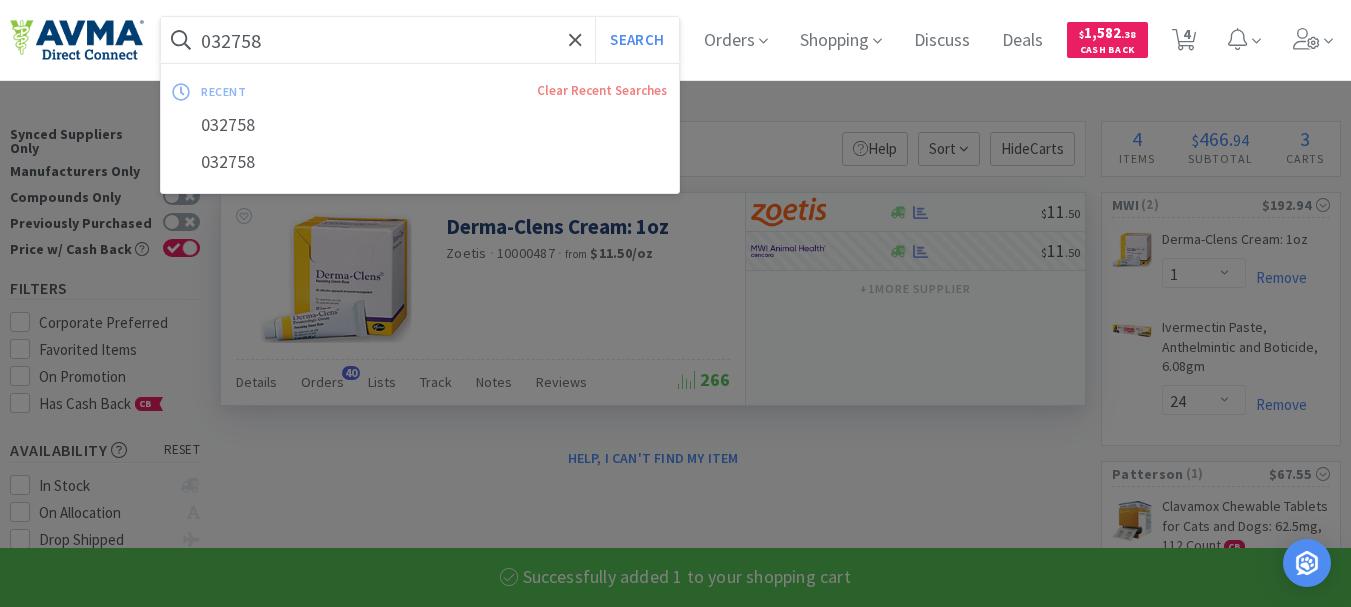 click on "032758" at bounding box center [420, 40] 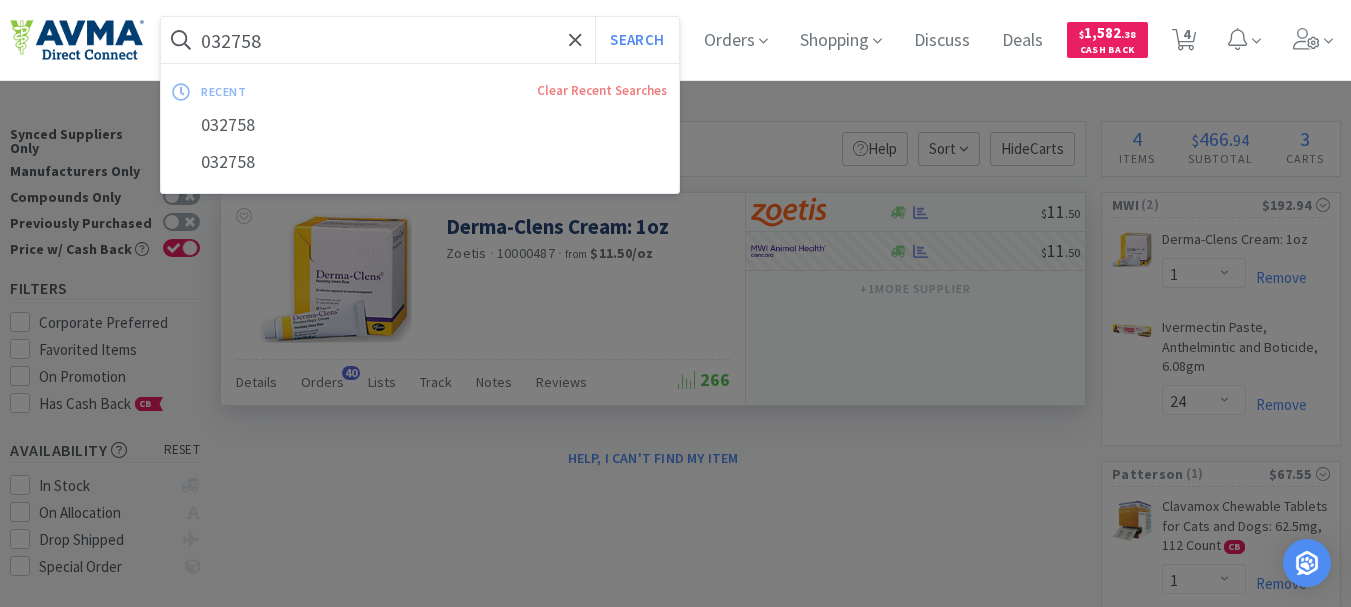 paste on "50123" 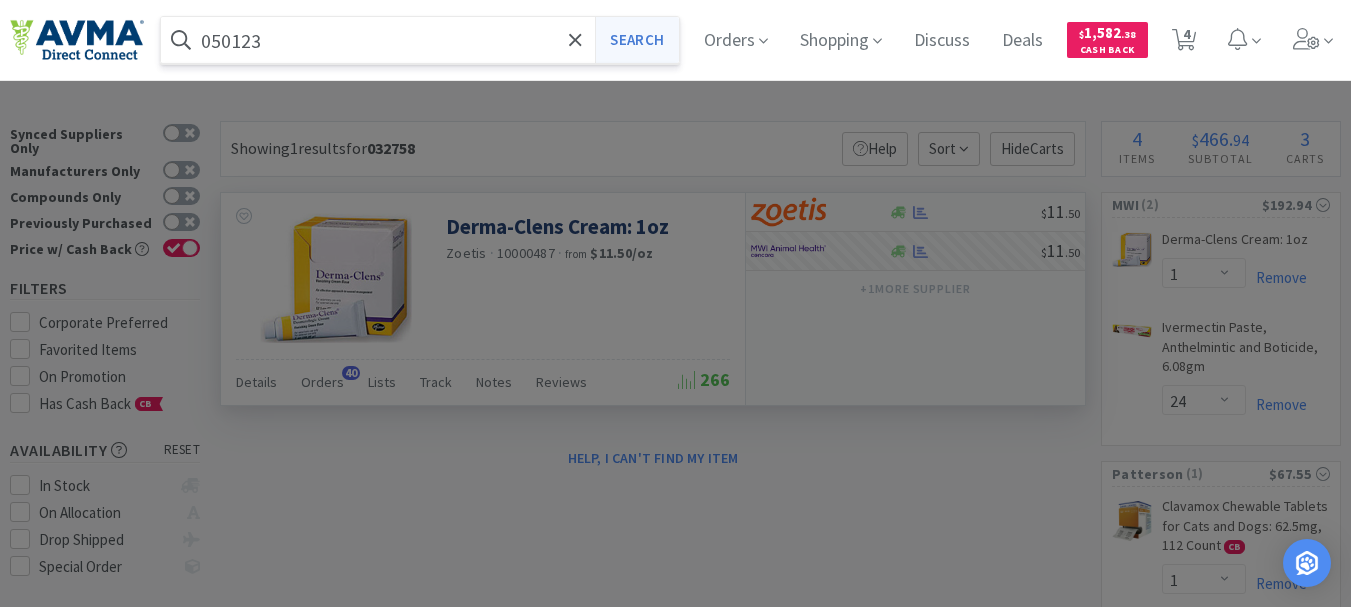 type on "050123" 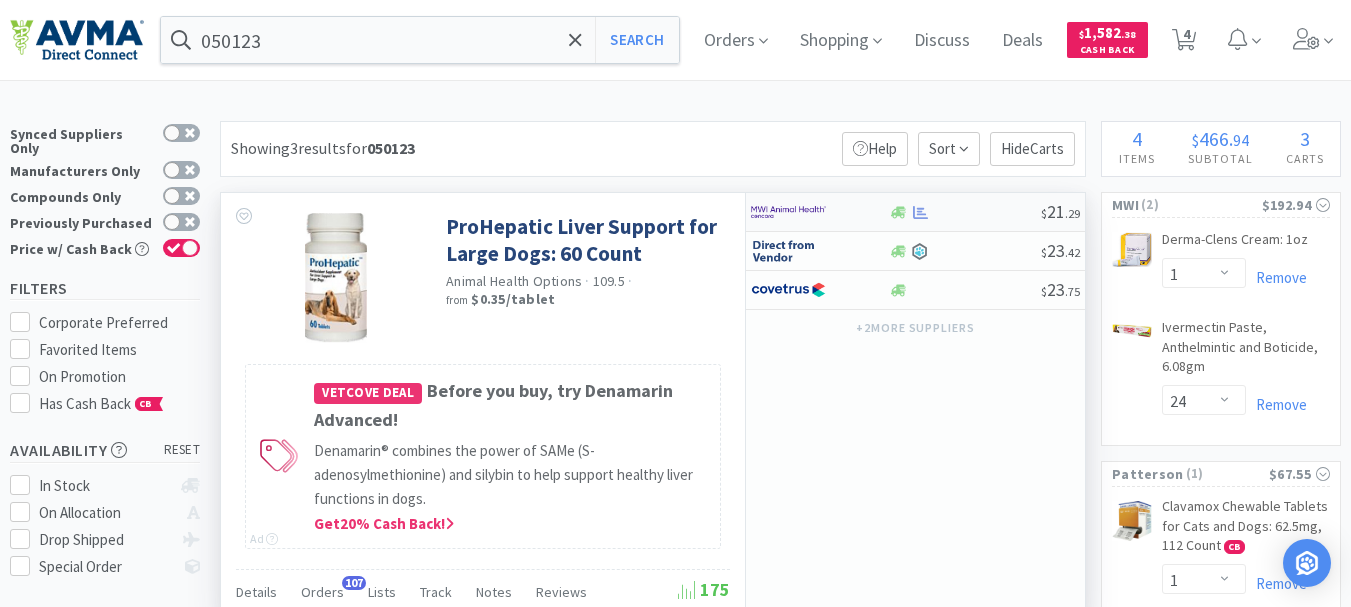 click at bounding box center (788, 212) 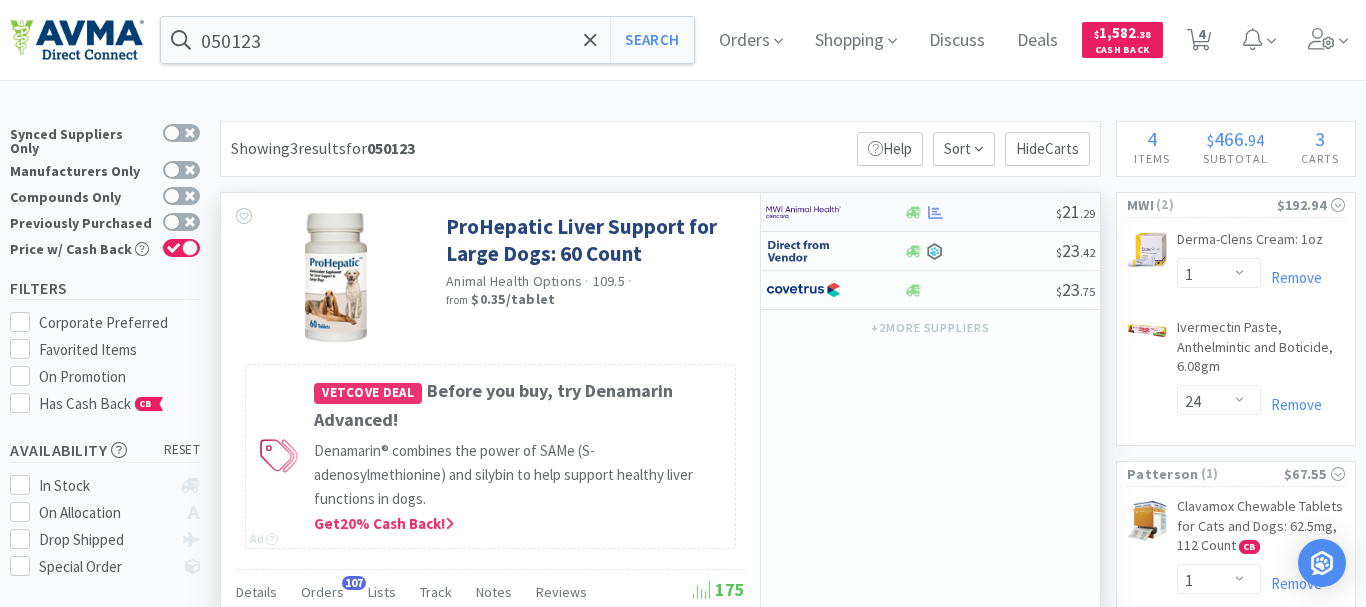 select on "1" 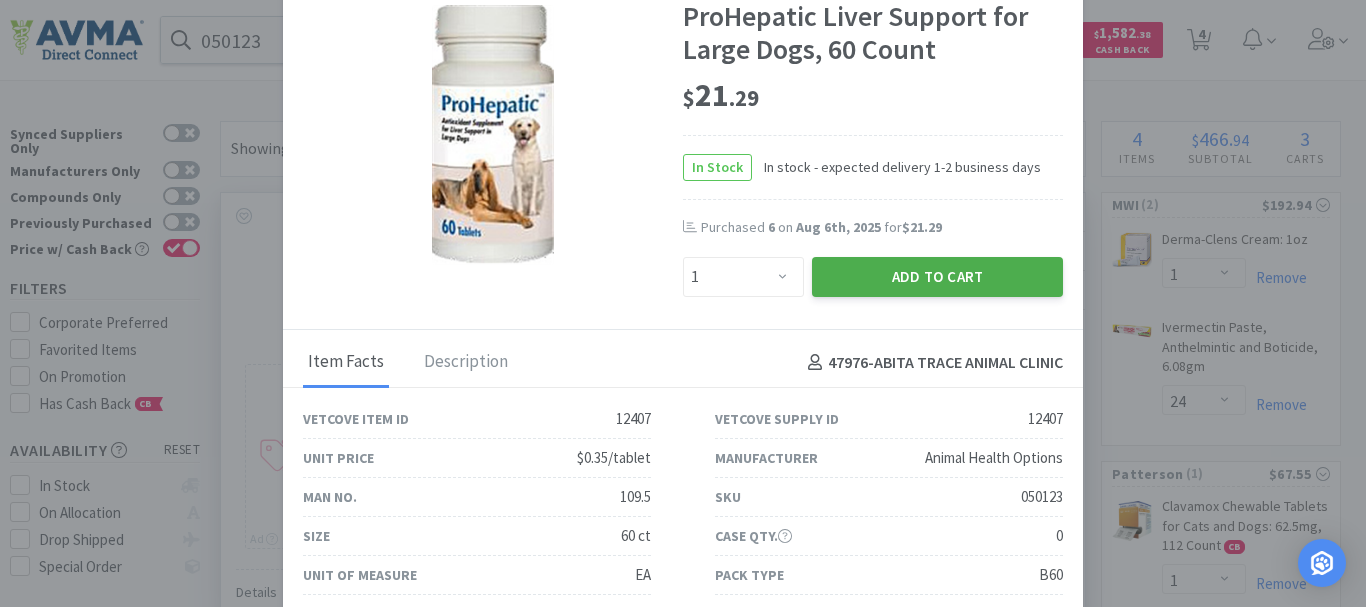 click on "Add to Cart" at bounding box center [937, 277] 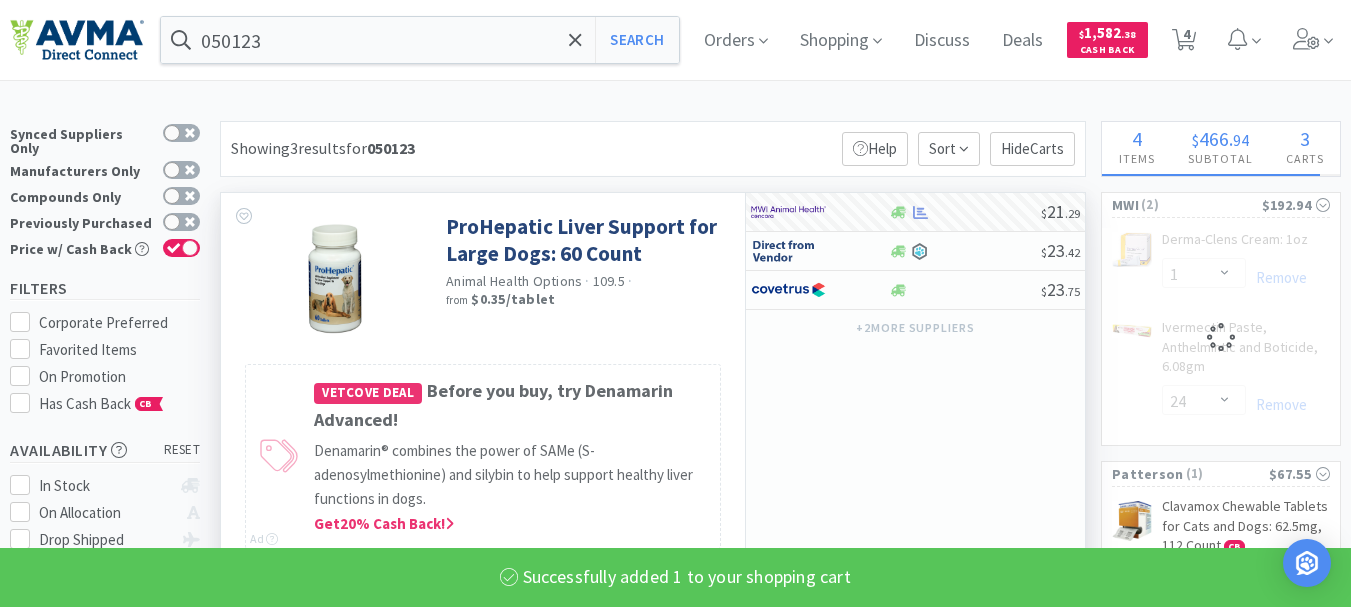 select on "1" 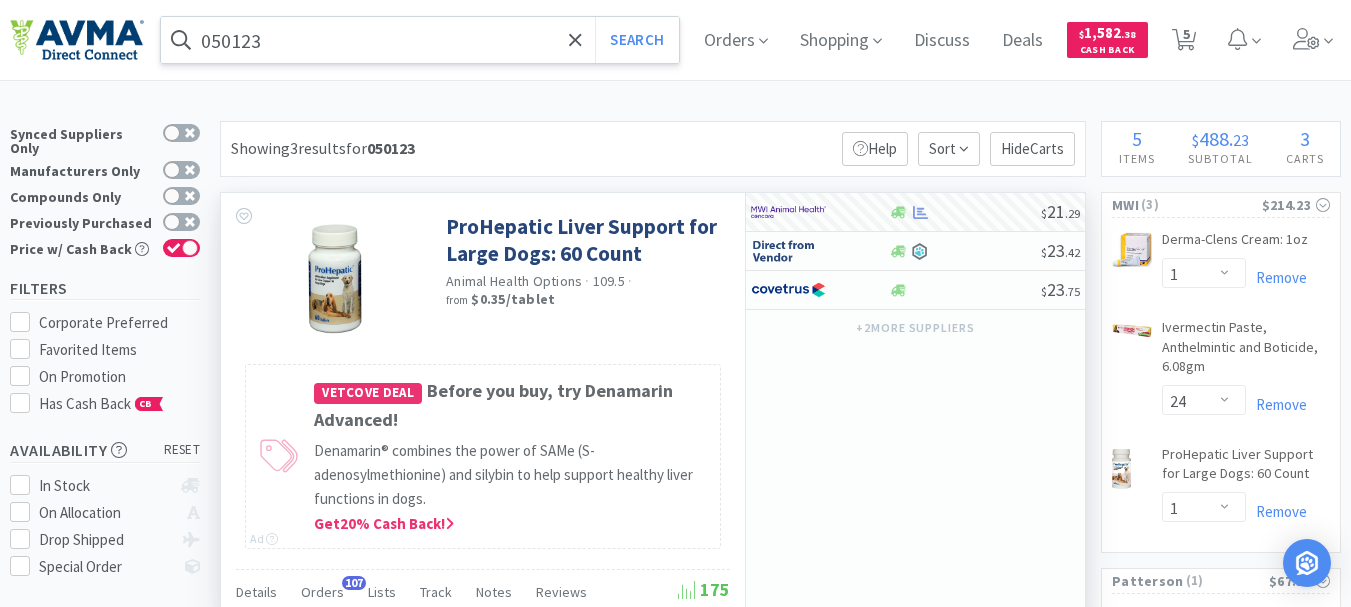 click on "050123" at bounding box center (420, 40) 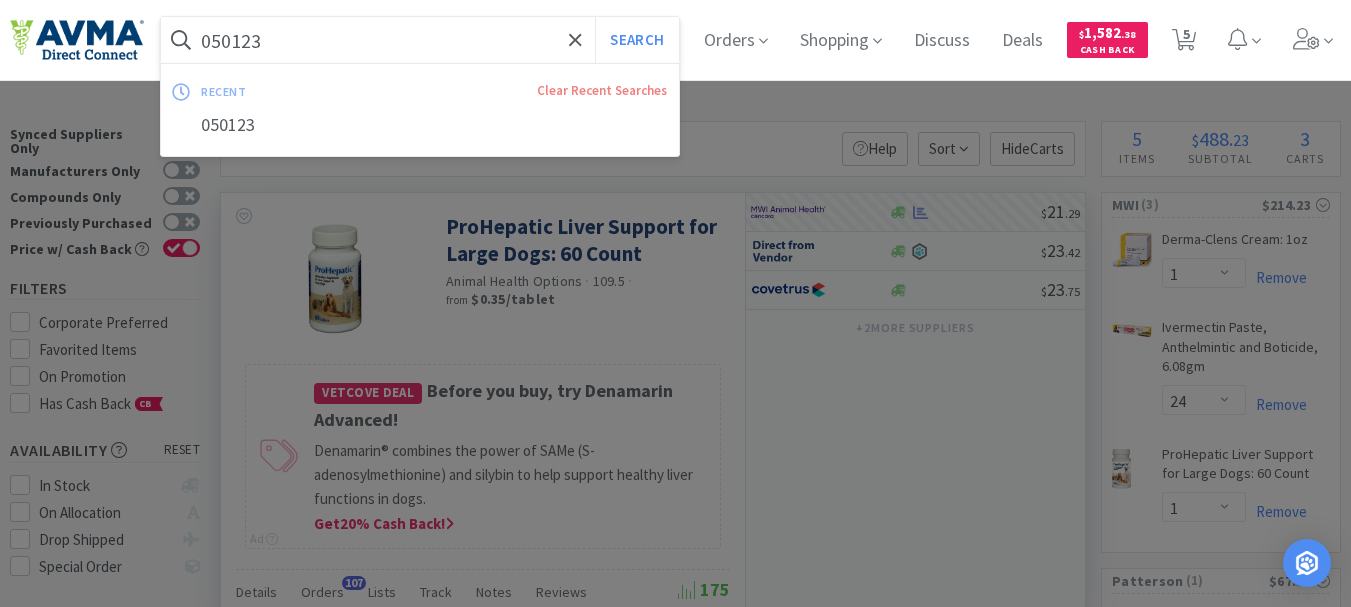 paste on "124307" 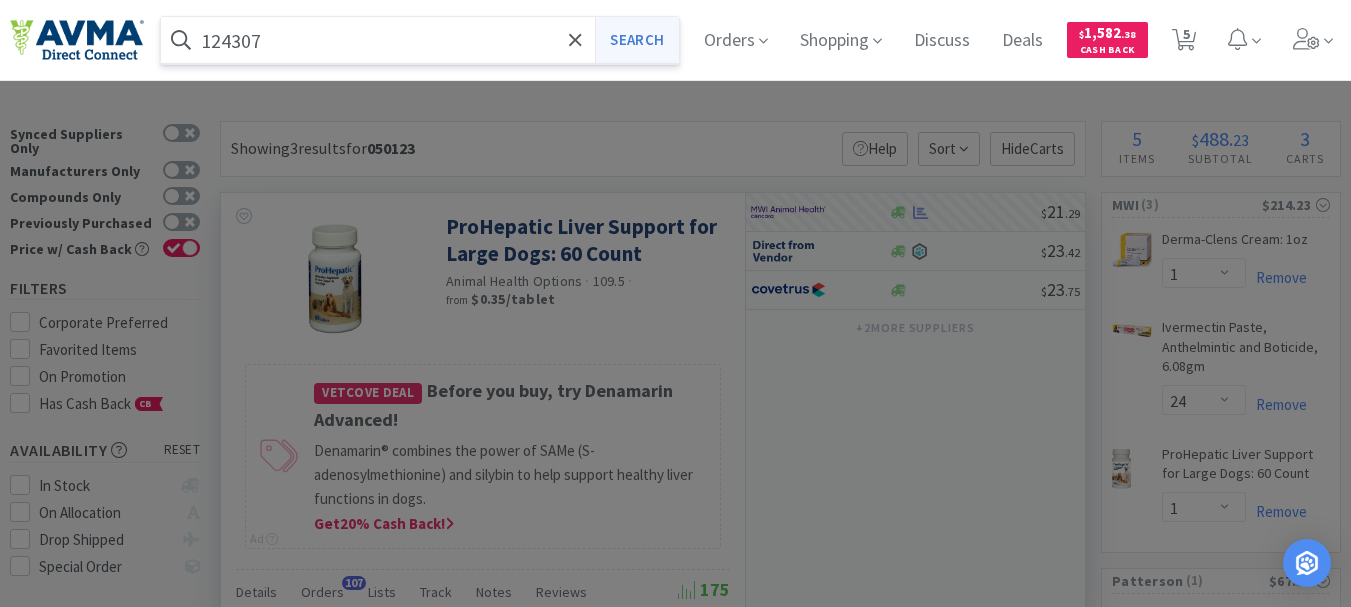 type on "124307" 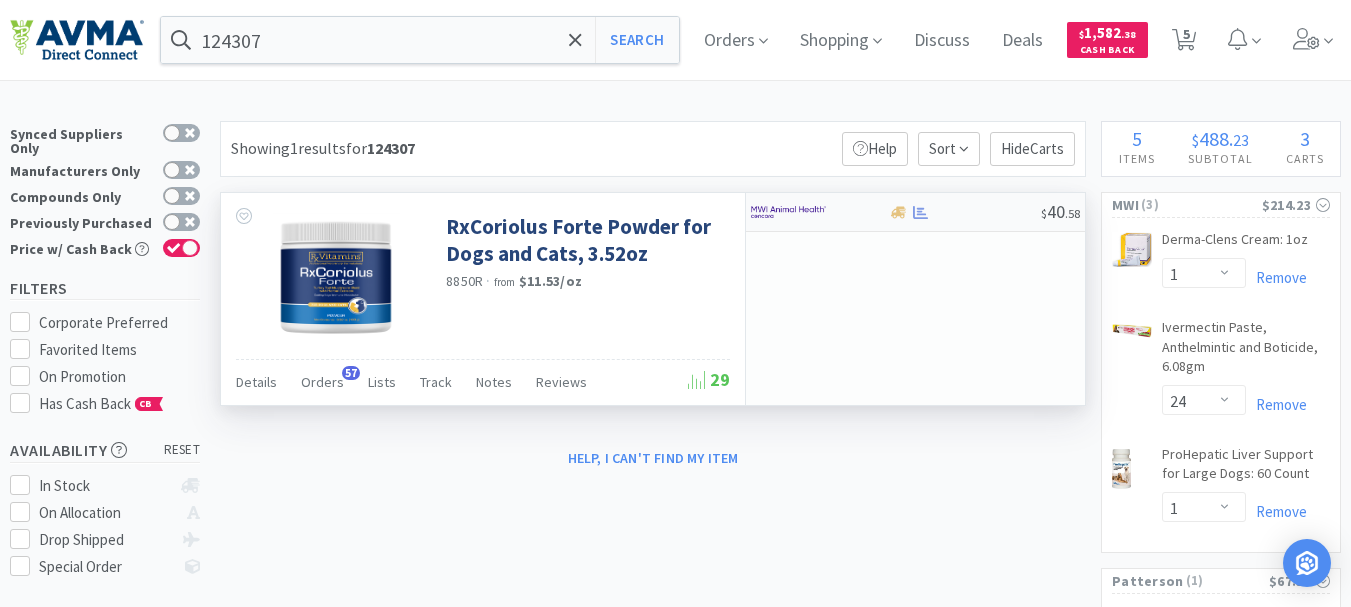 click at bounding box center [788, 212] 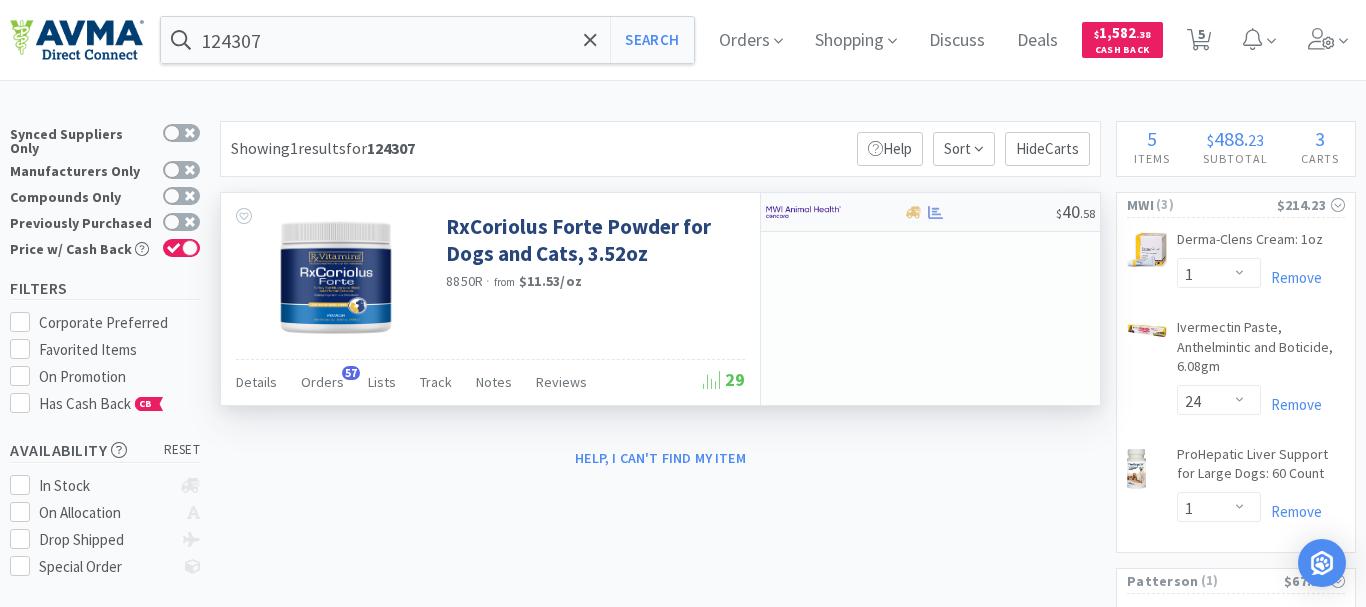 select on "1" 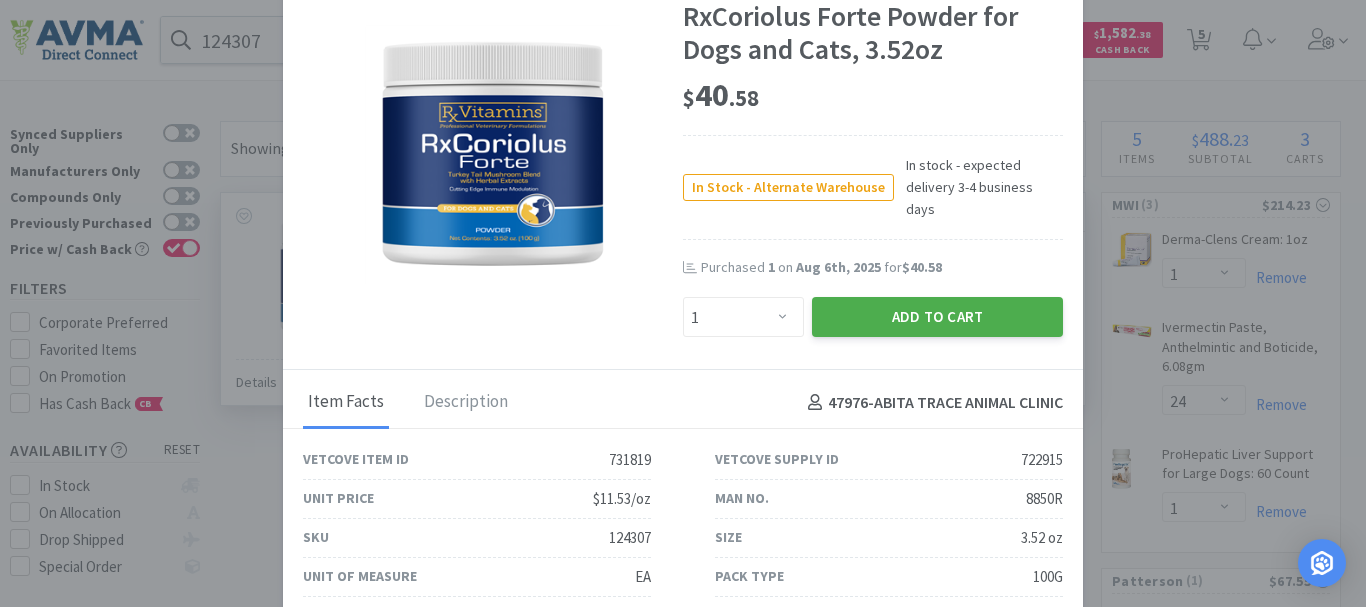 click on "Add to Cart" at bounding box center (937, 317) 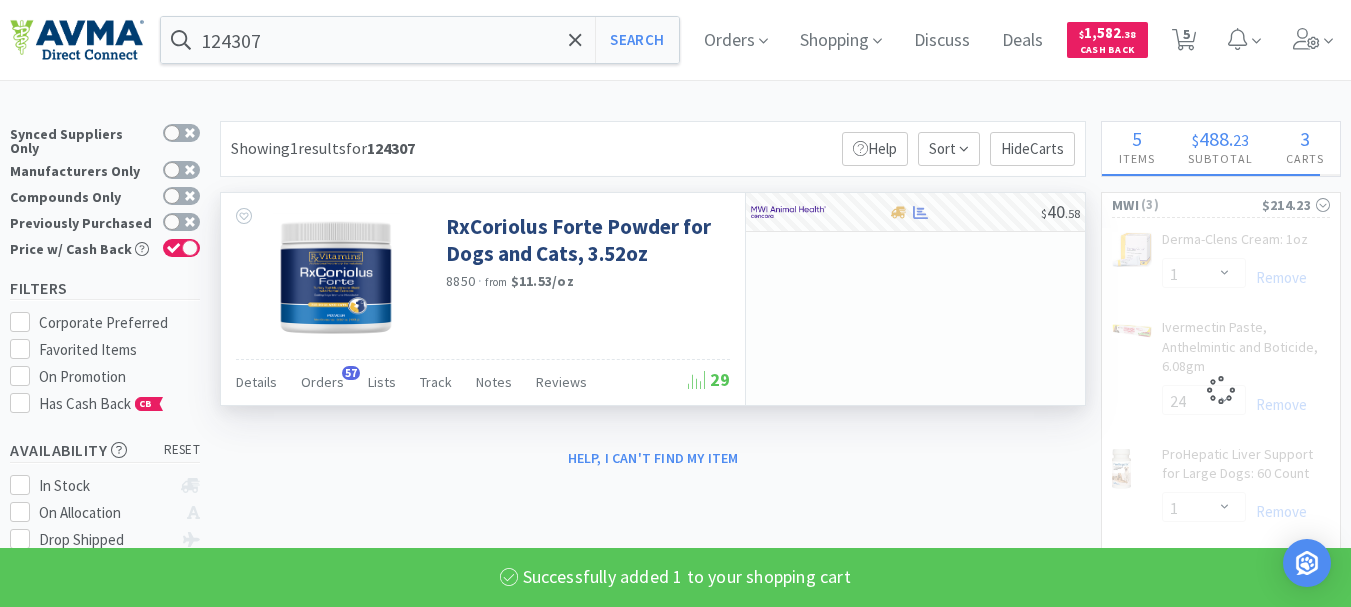 select on "1" 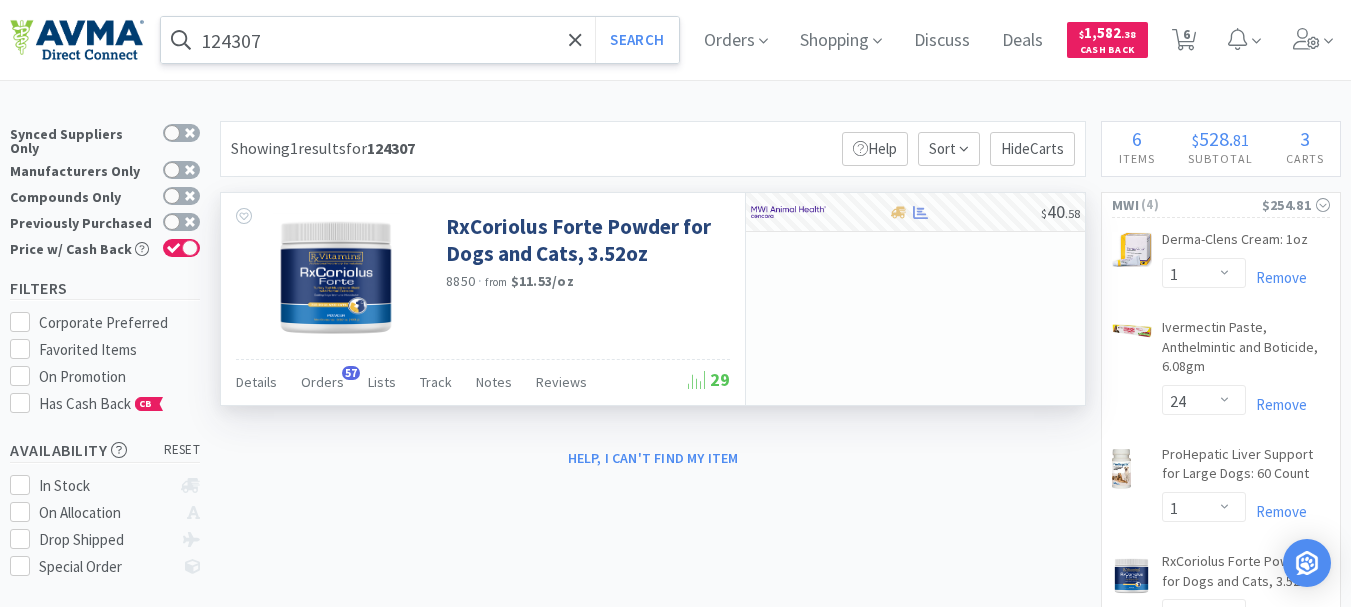click on "124307" at bounding box center [420, 40] 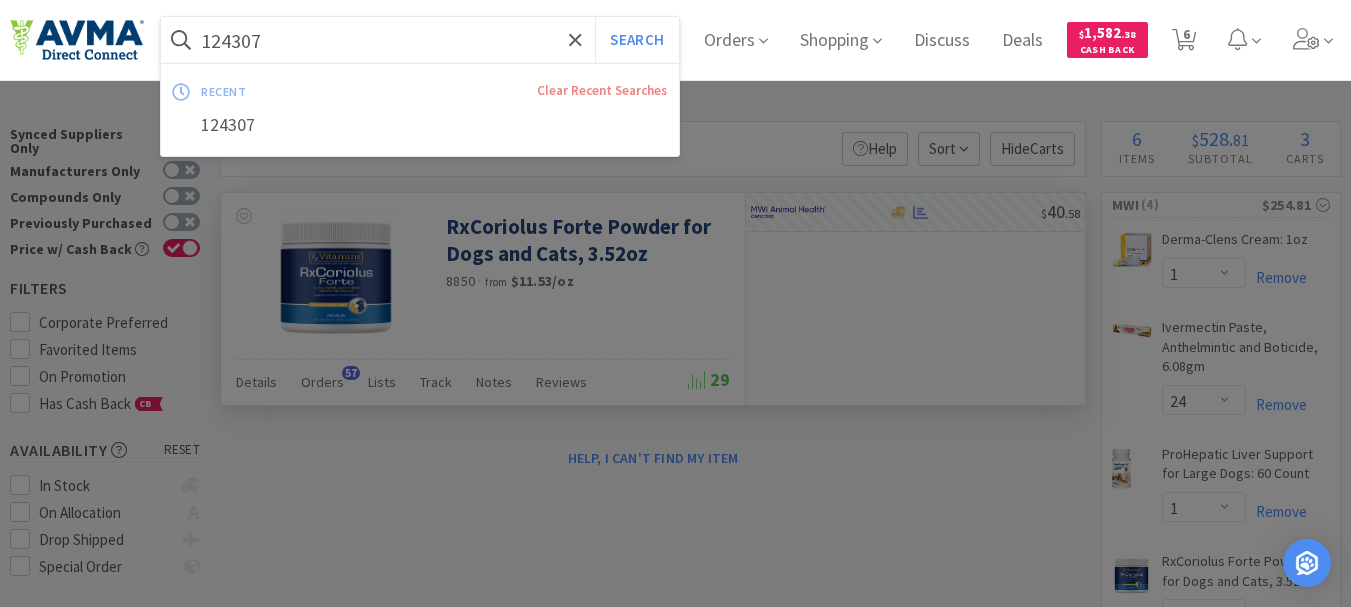 paste on "058266" 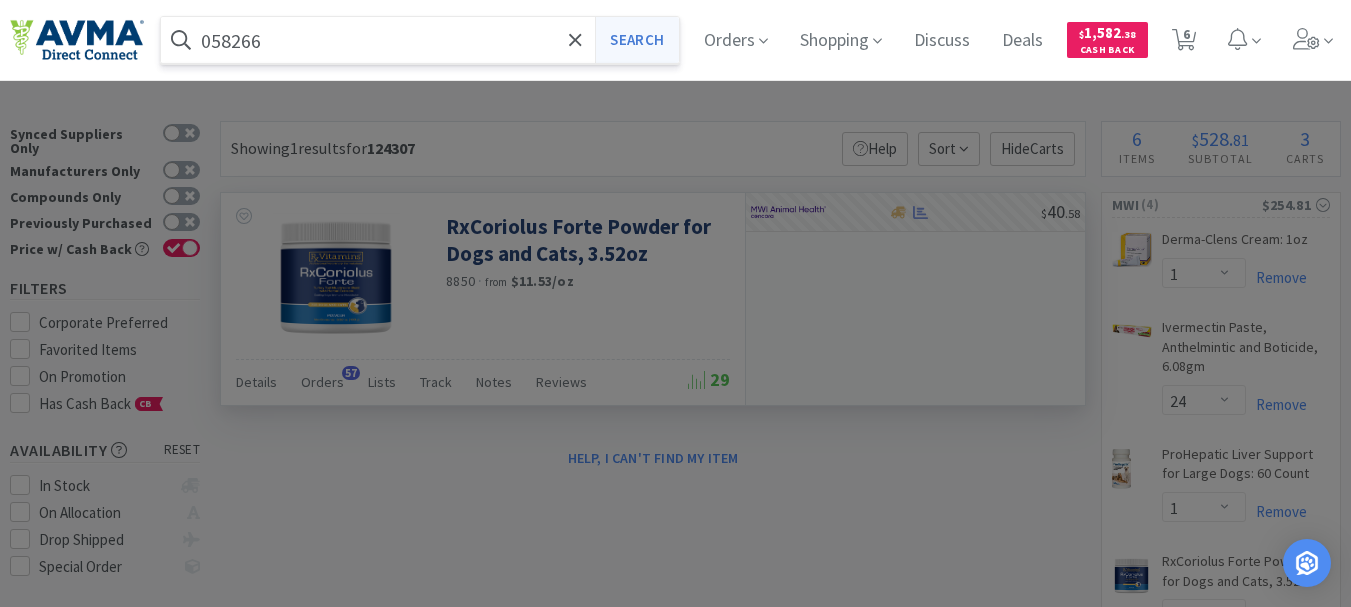 type on "058266" 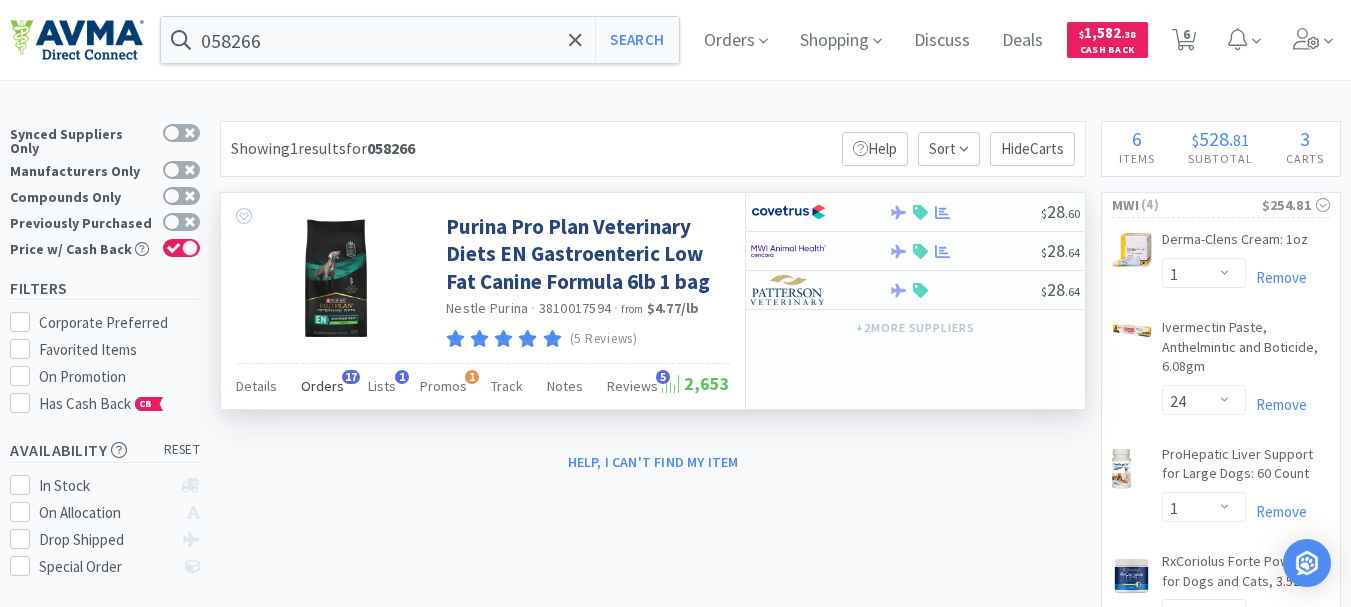 click on "Orders" at bounding box center (322, 386) 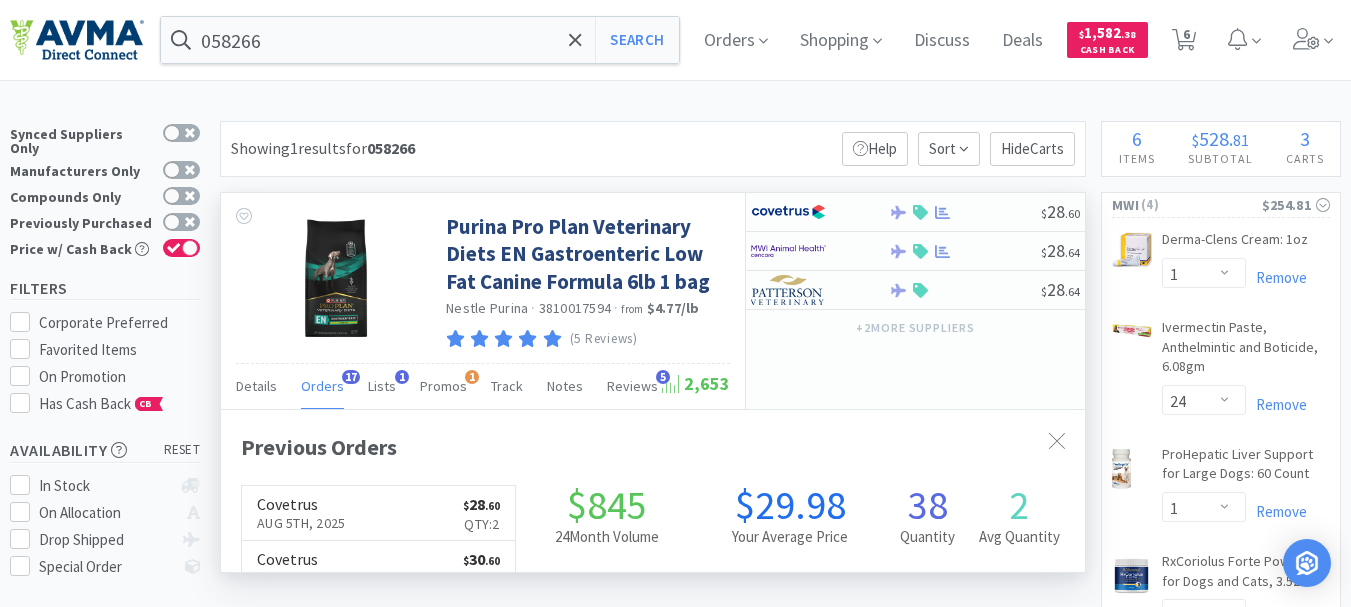scroll, scrollTop: 999464, scrollLeft: 999136, axis: both 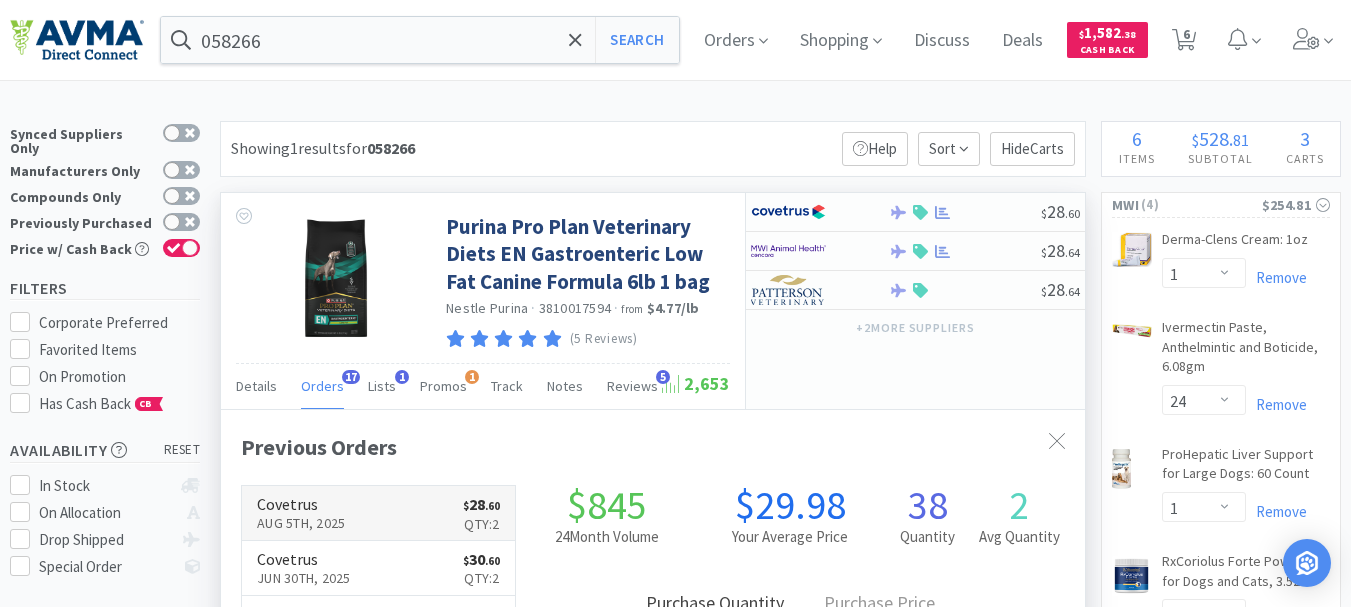 click on "Aug 5th, 2025" at bounding box center (301, 523) 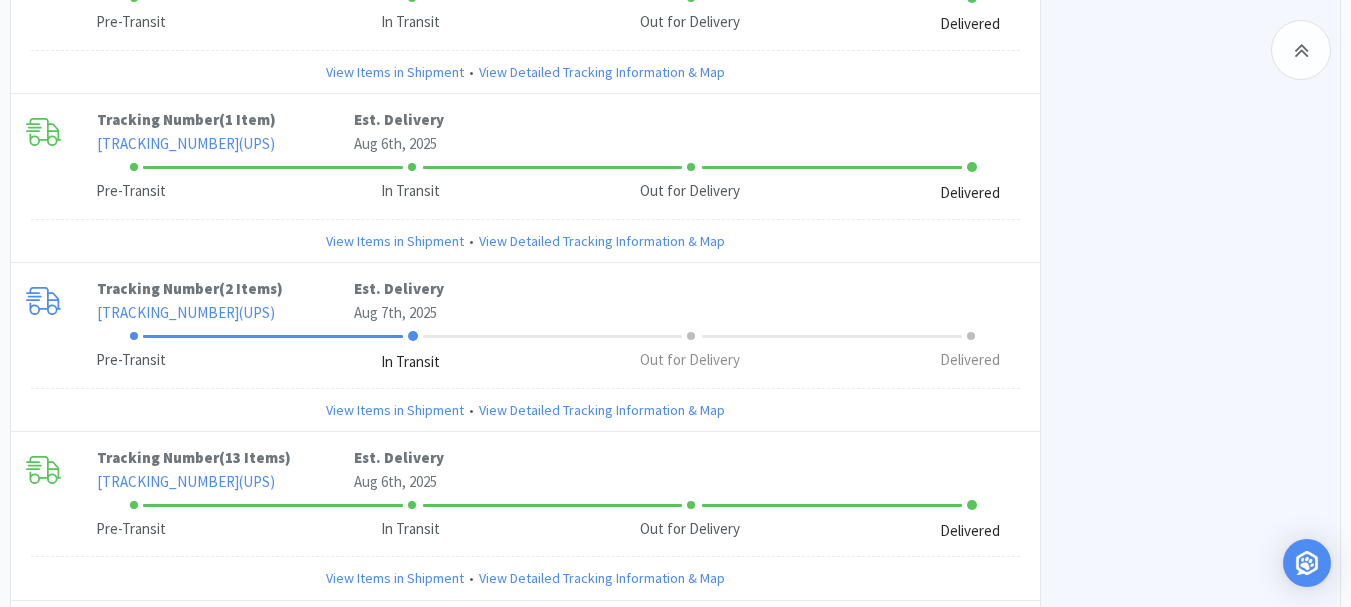 scroll, scrollTop: 2900, scrollLeft: 0, axis: vertical 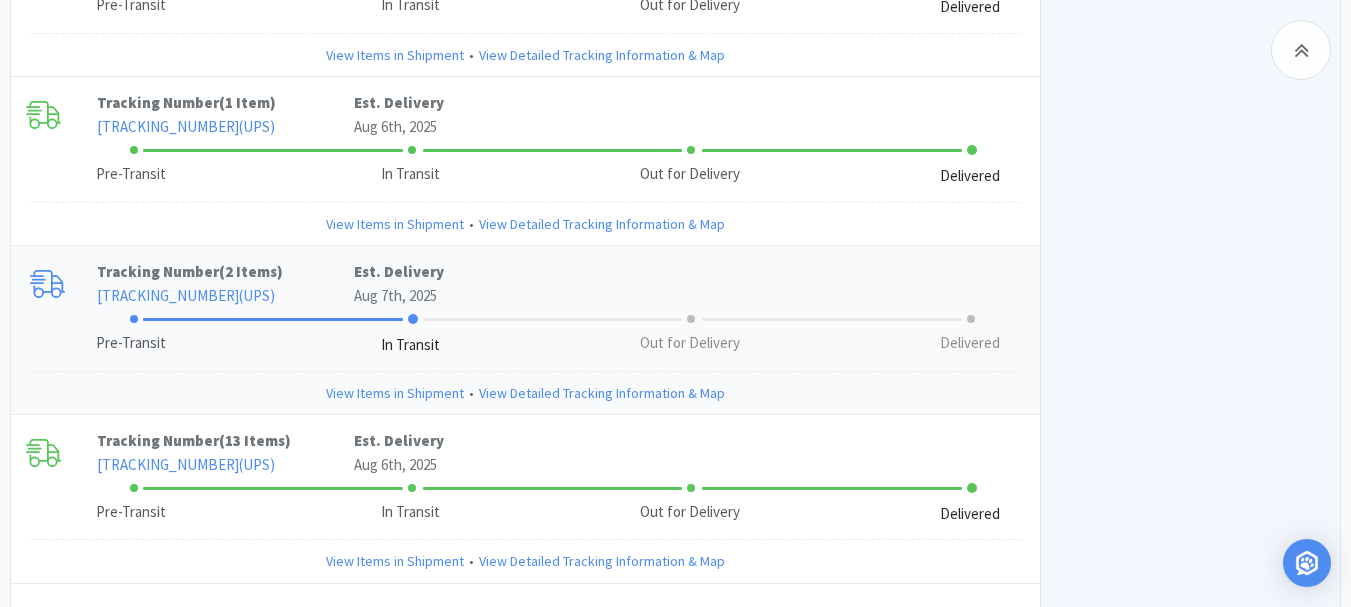 click on "View Items in Shipment" at bounding box center [395, 393] 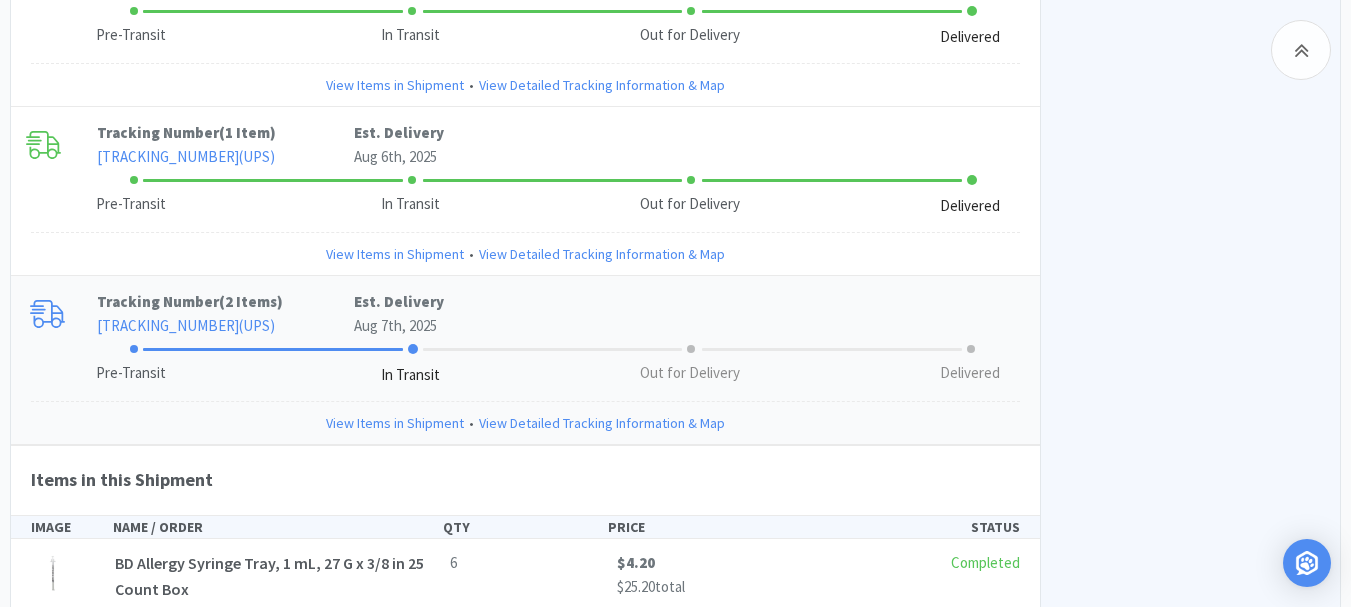 scroll, scrollTop: 2868, scrollLeft: 0, axis: vertical 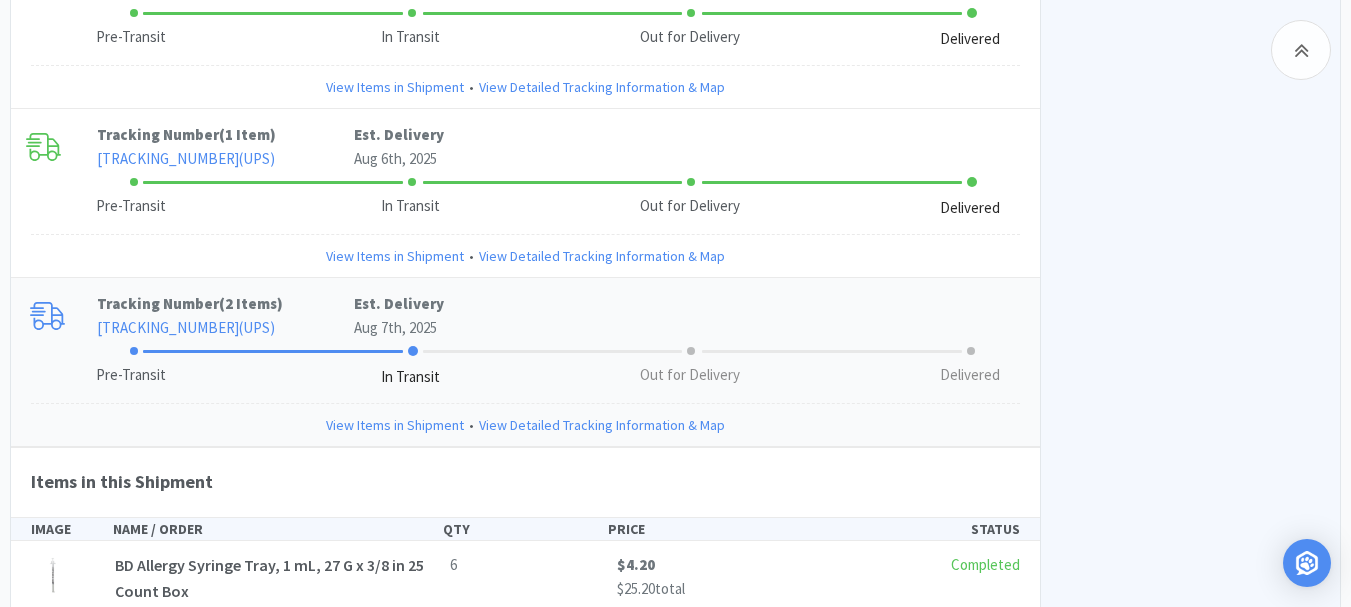 click on "View Items in Shipment" at bounding box center [395, 425] 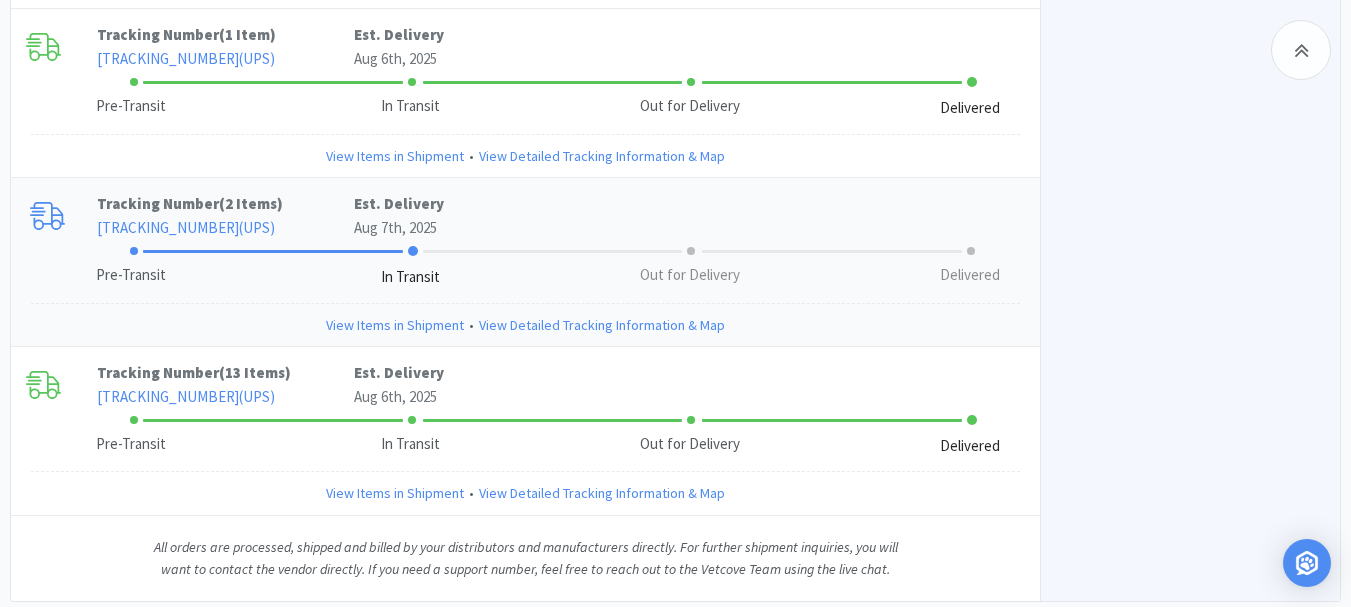 scroll, scrollTop: 3023, scrollLeft: 0, axis: vertical 